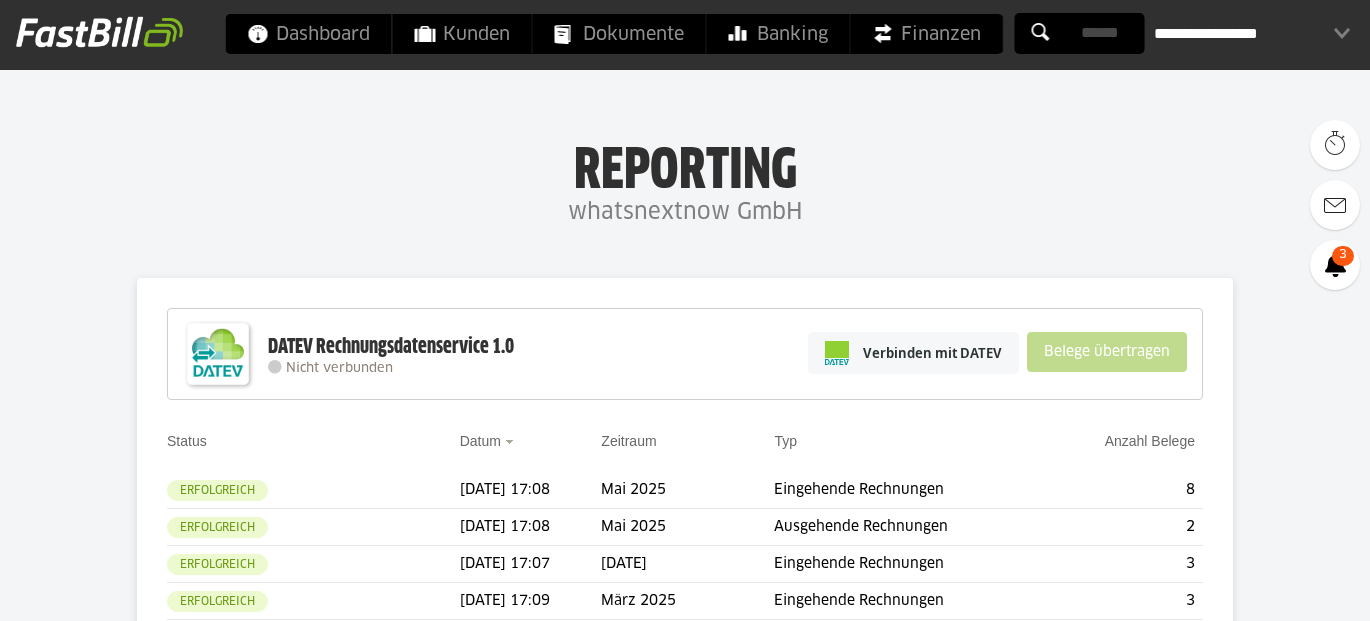 scroll, scrollTop: 0, scrollLeft: 0, axis: both 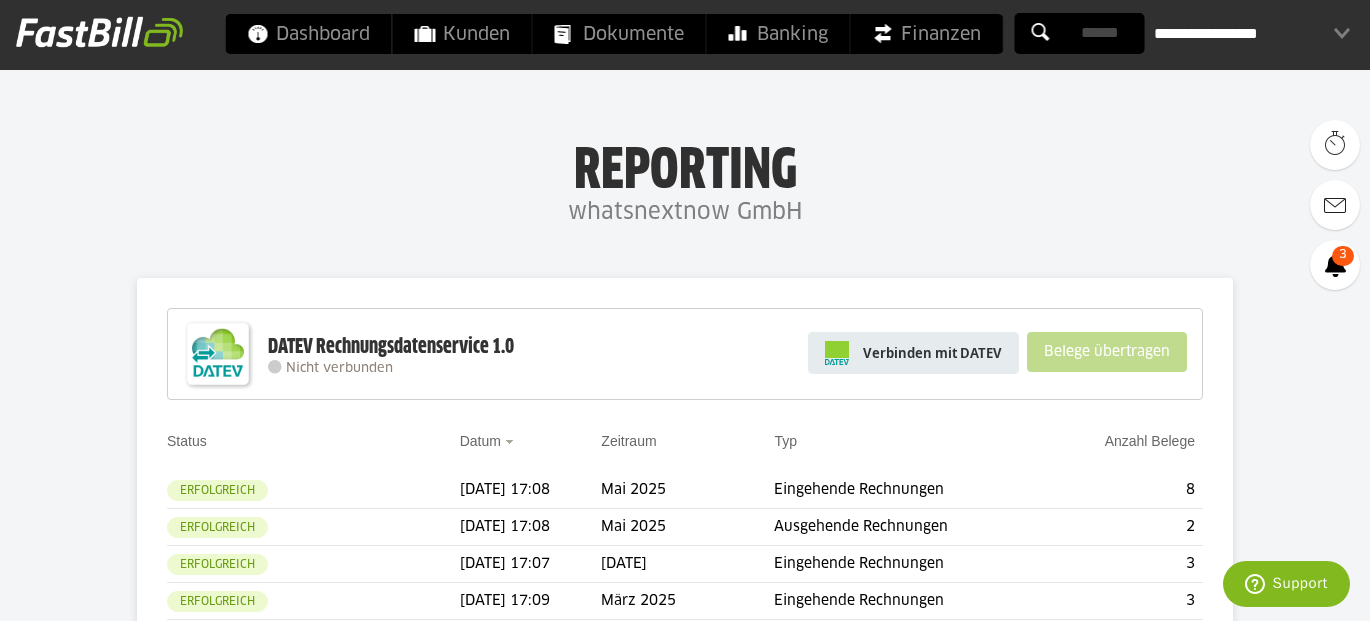 click on "Verbinden mit DATEV" at bounding box center (932, 353) 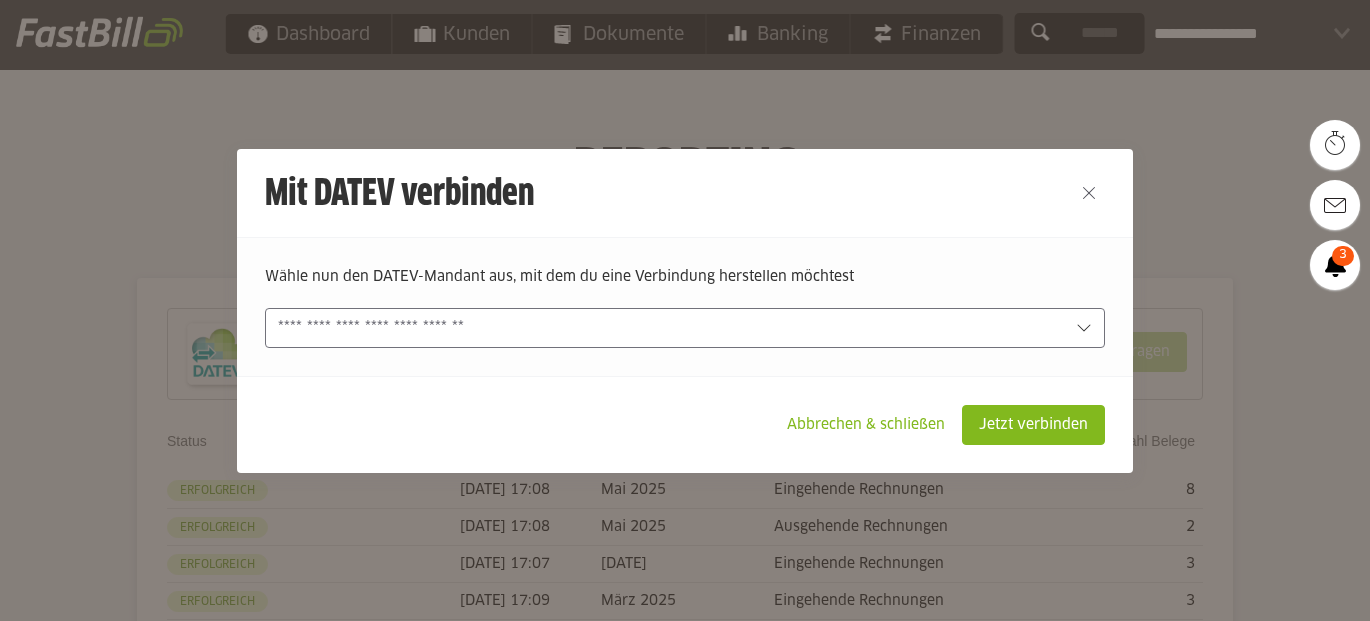 scroll, scrollTop: 0, scrollLeft: 0, axis: both 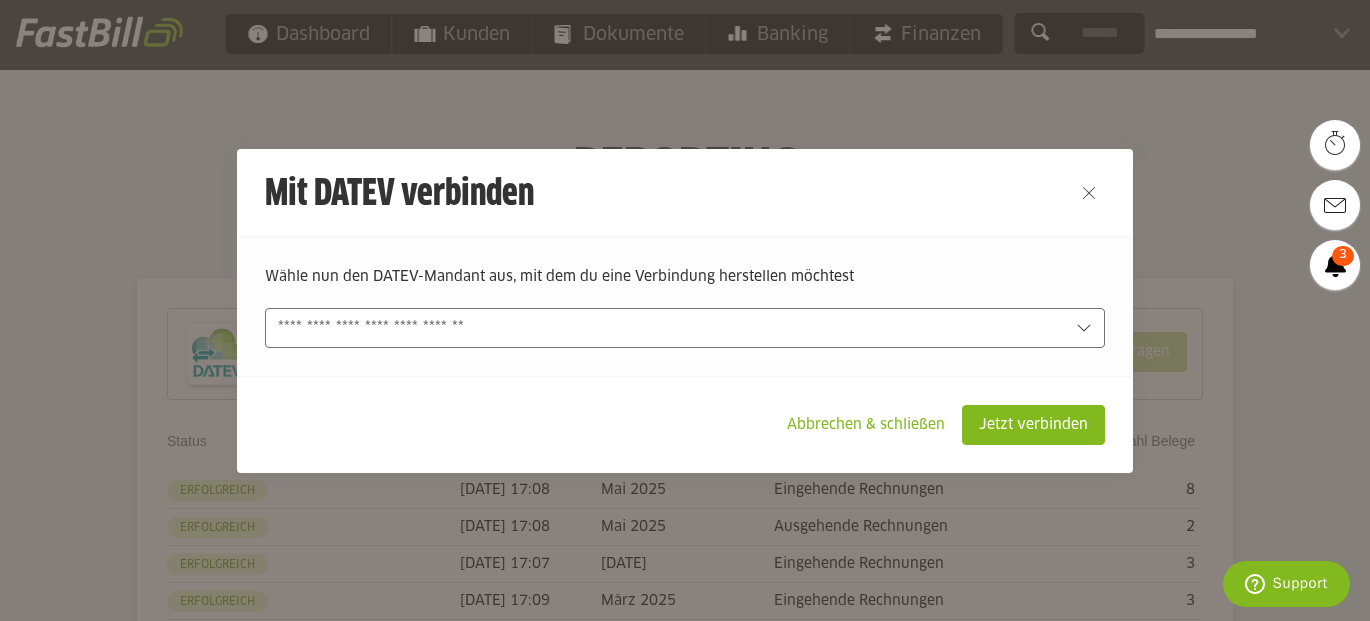 click at bounding box center [671, 328] 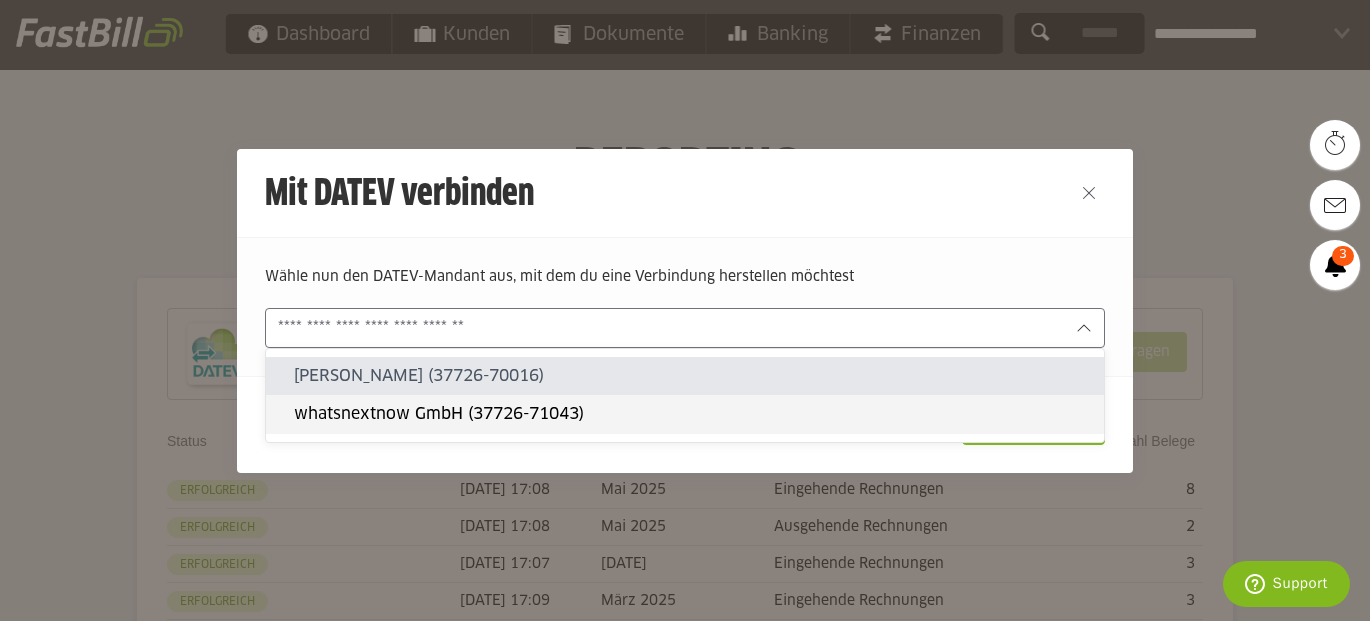 click on "whatsnextnow GmbH (37726-71043)" at bounding box center (691, 414) 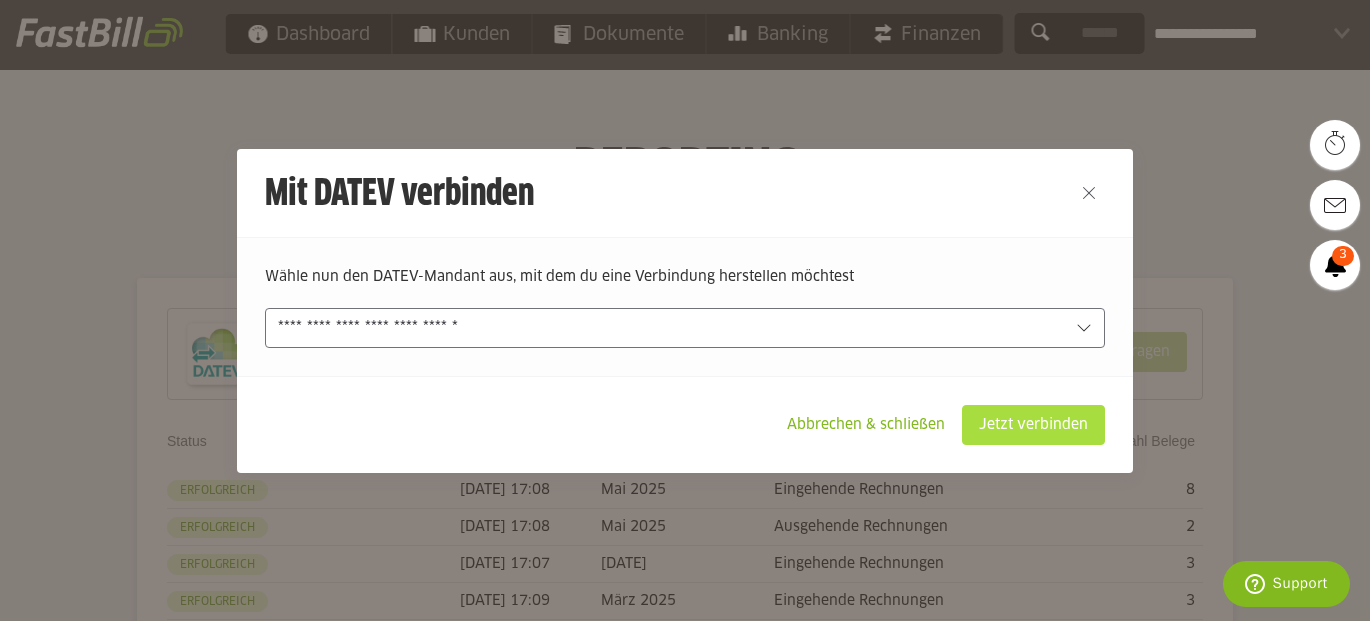 click on "Jetzt verbinden" at bounding box center [1033, 425] 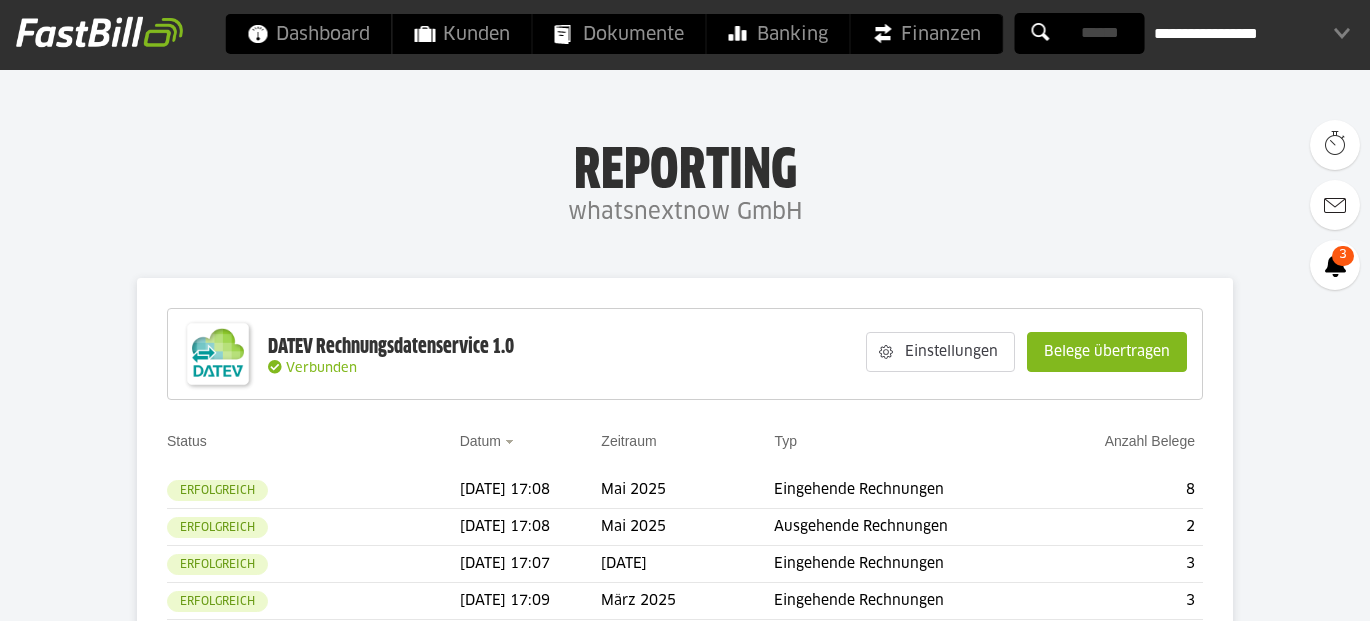scroll, scrollTop: 0, scrollLeft: 0, axis: both 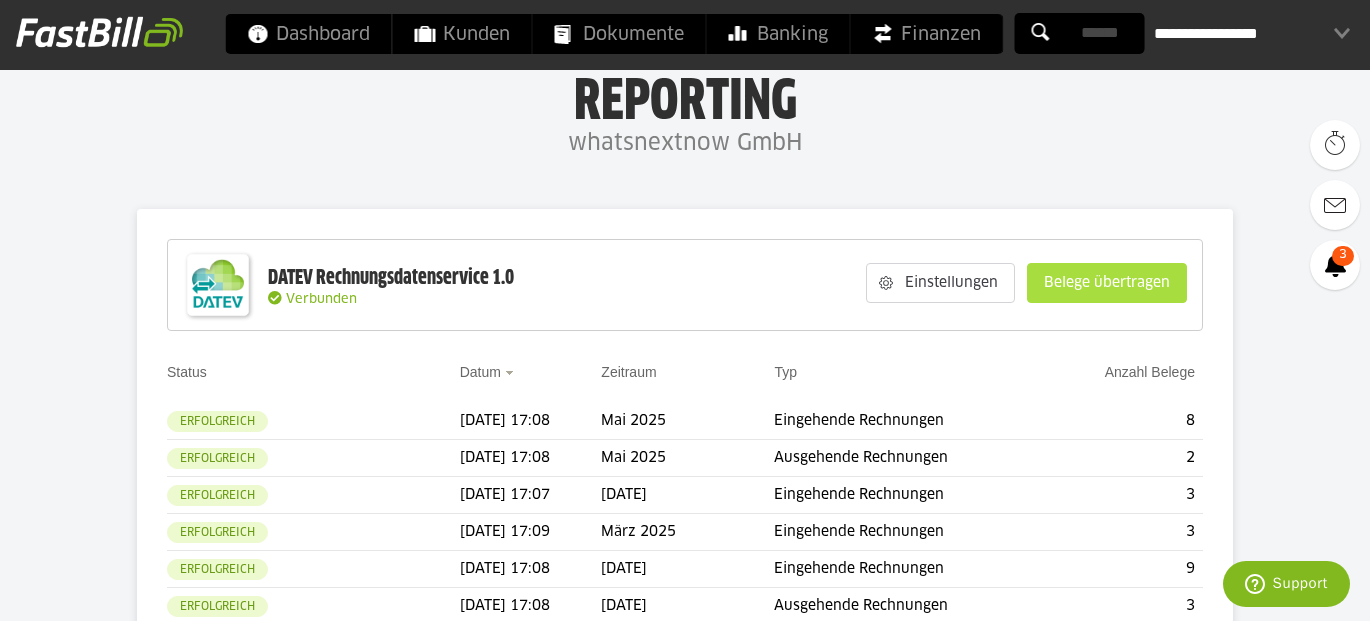 click on "Belege übertragen" at bounding box center [1107, 283] 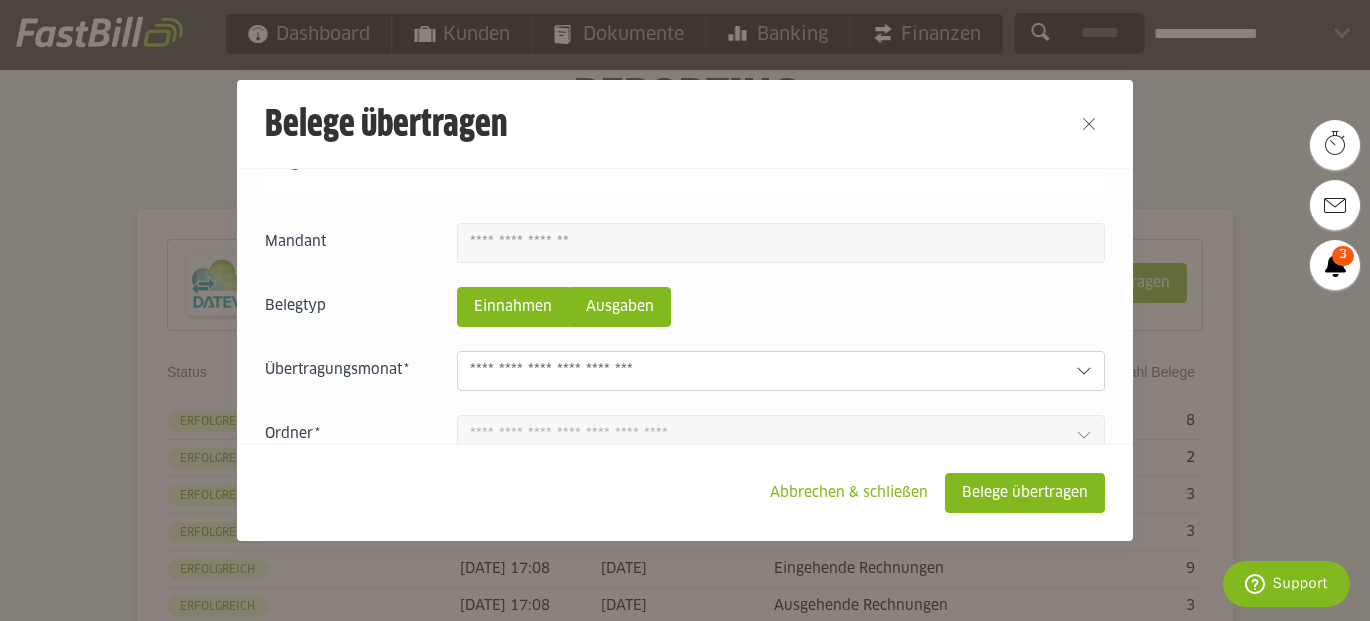 scroll, scrollTop: 186, scrollLeft: 0, axis: vertical 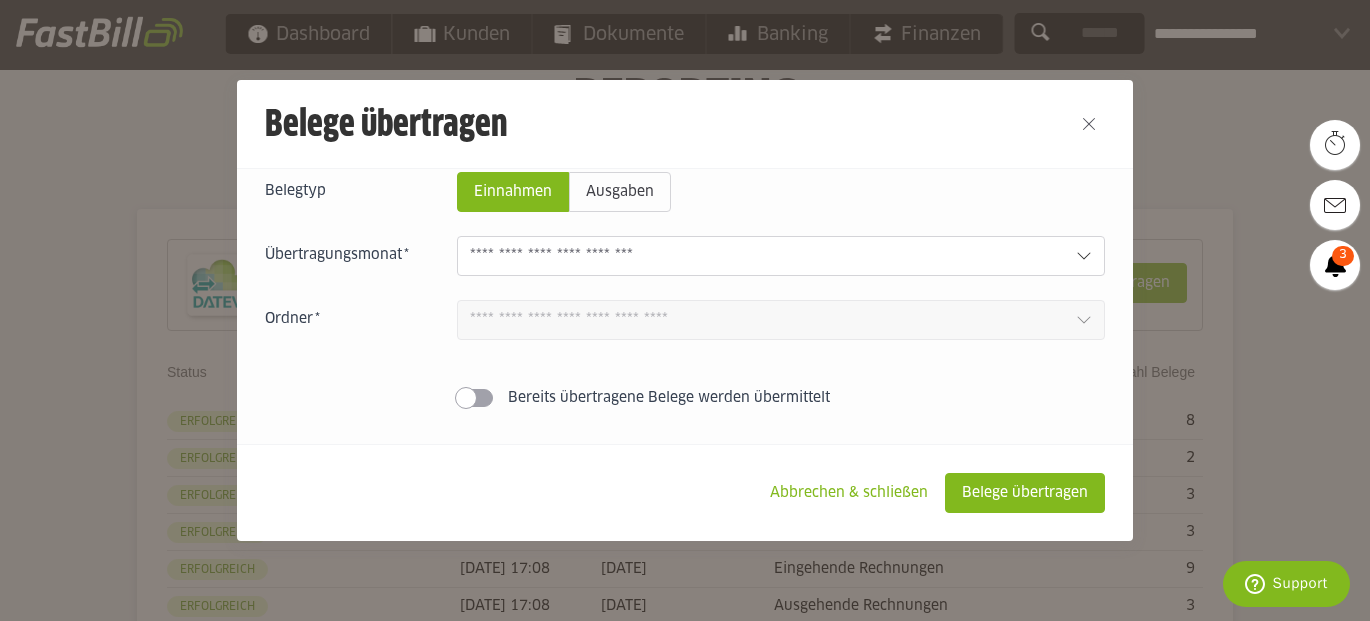 click 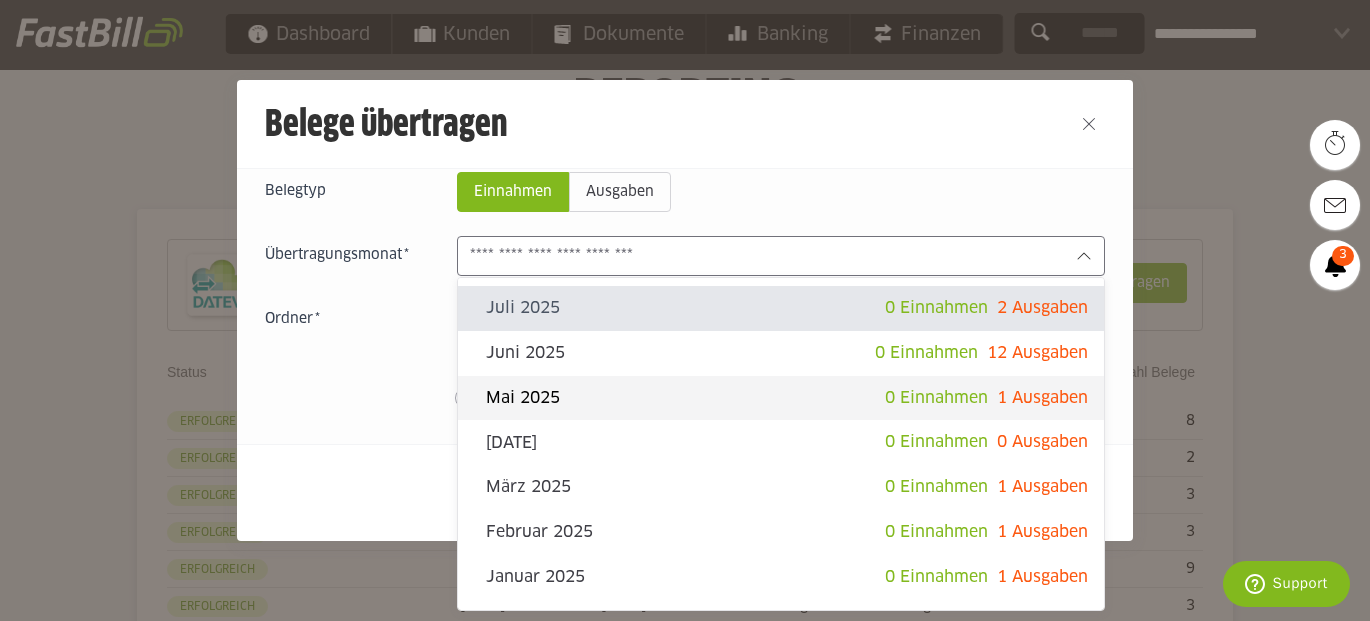 click on "Mai 2025" 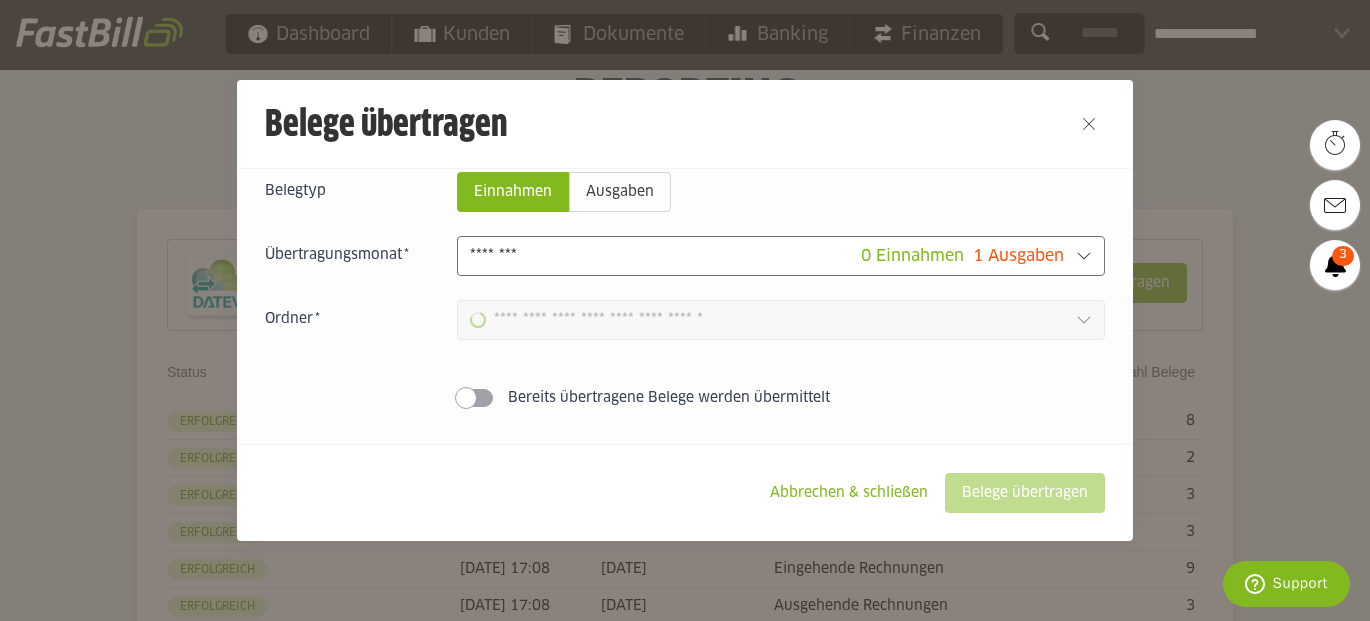 type on "**********" 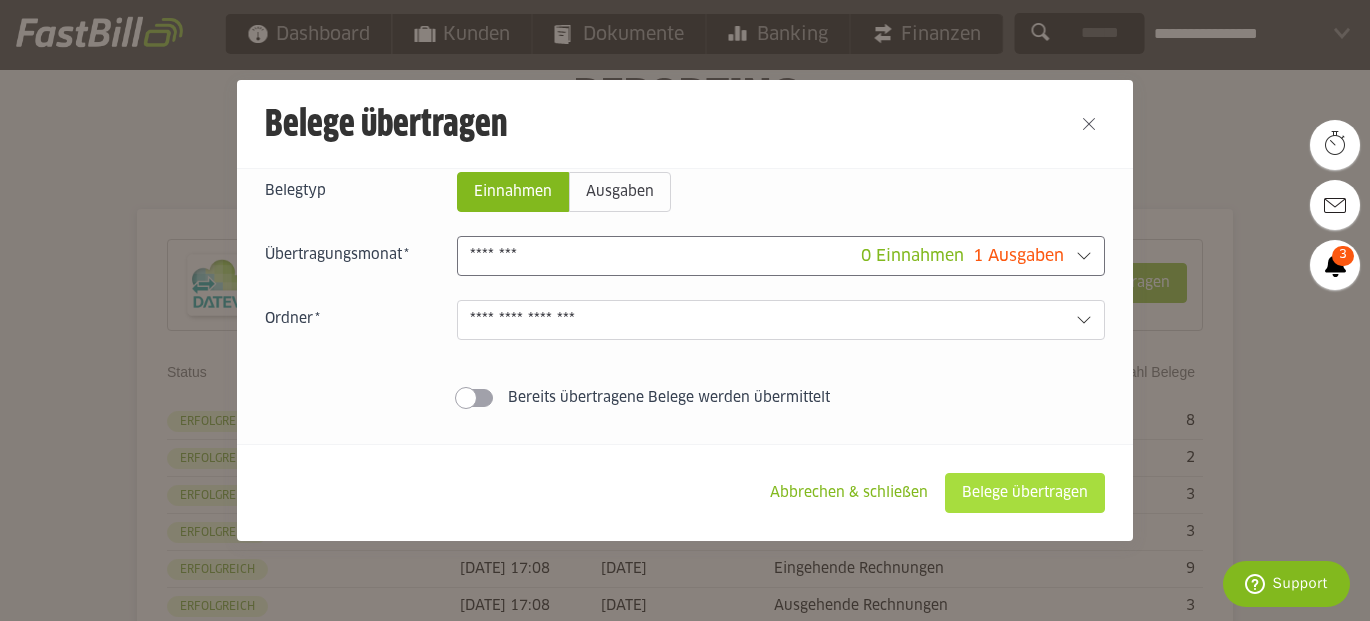 click on "Belege übertragen" at bounding box center (1025, 493) 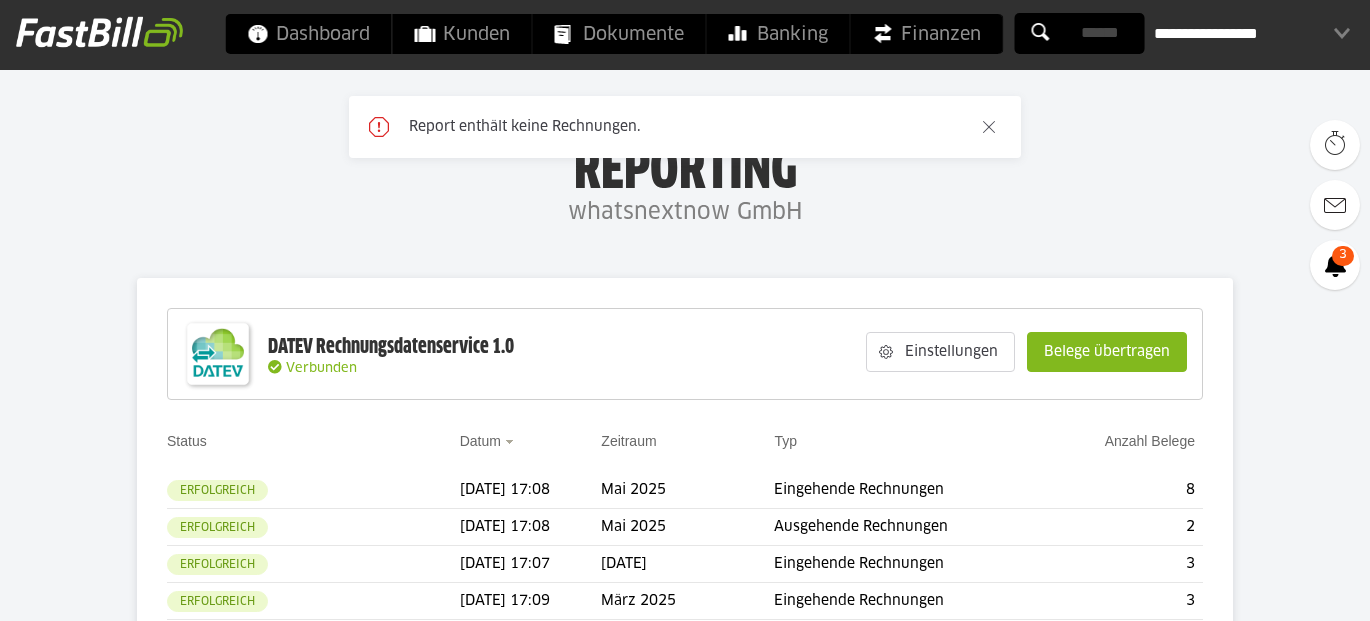 scroll, scrollTop: 0, scrollLeft: 0, axis: both 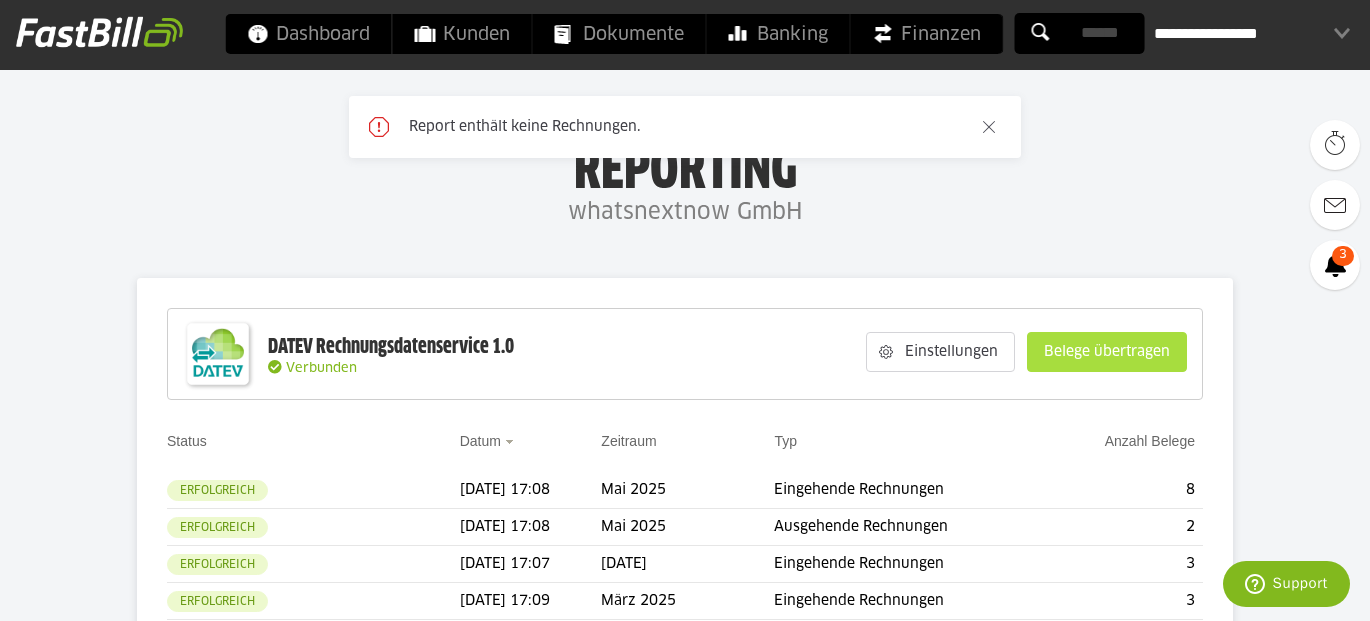 click on "Belege übertragen" at bounding box center [1107, 352] 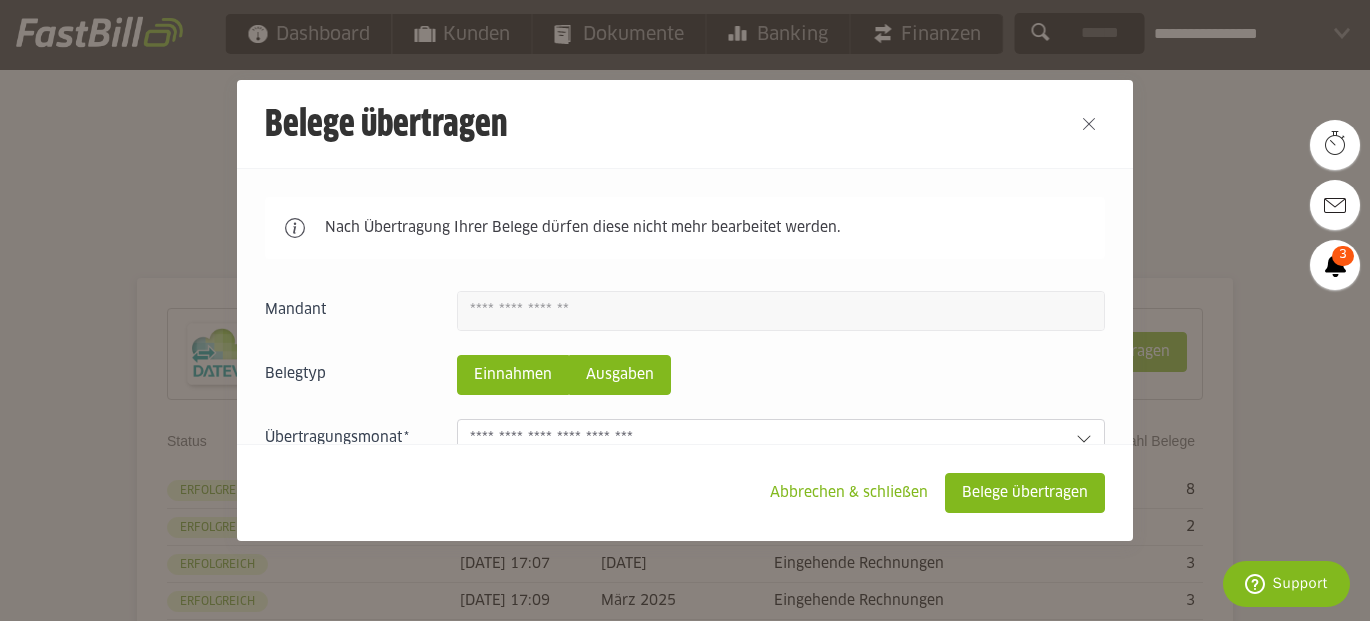 click on "Ausgaben" 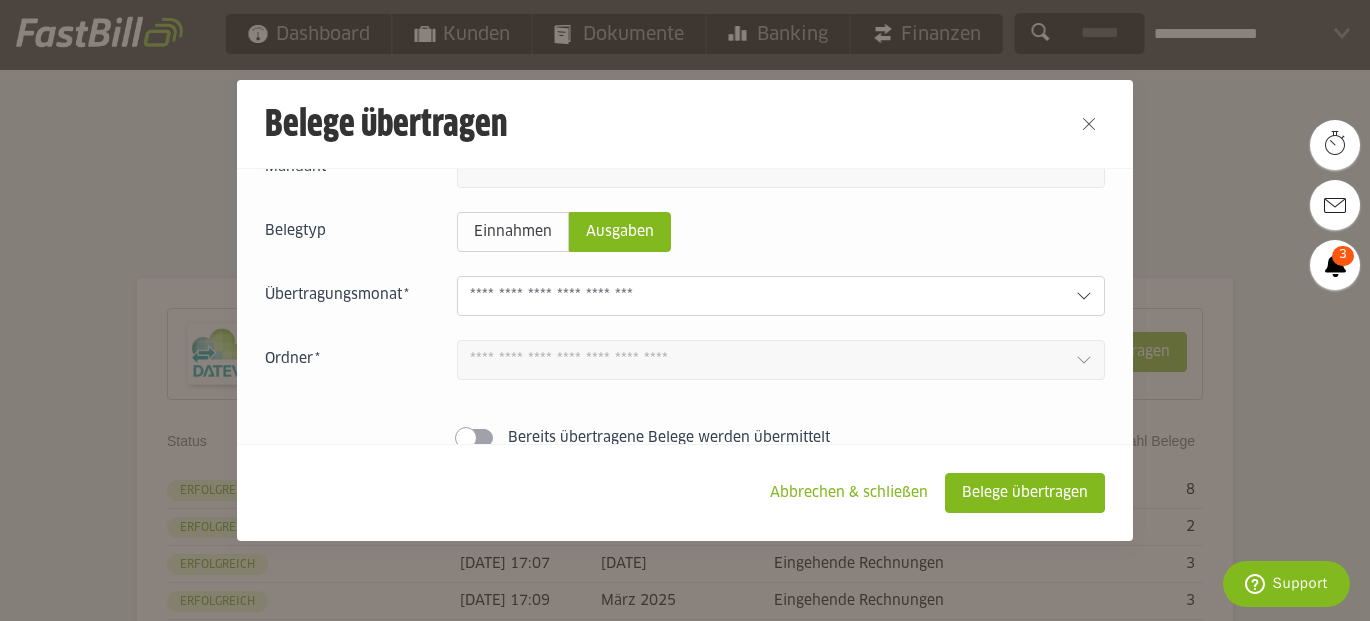 scroll, scrollTop: 147, scrollLeft: 0, axis: vertical 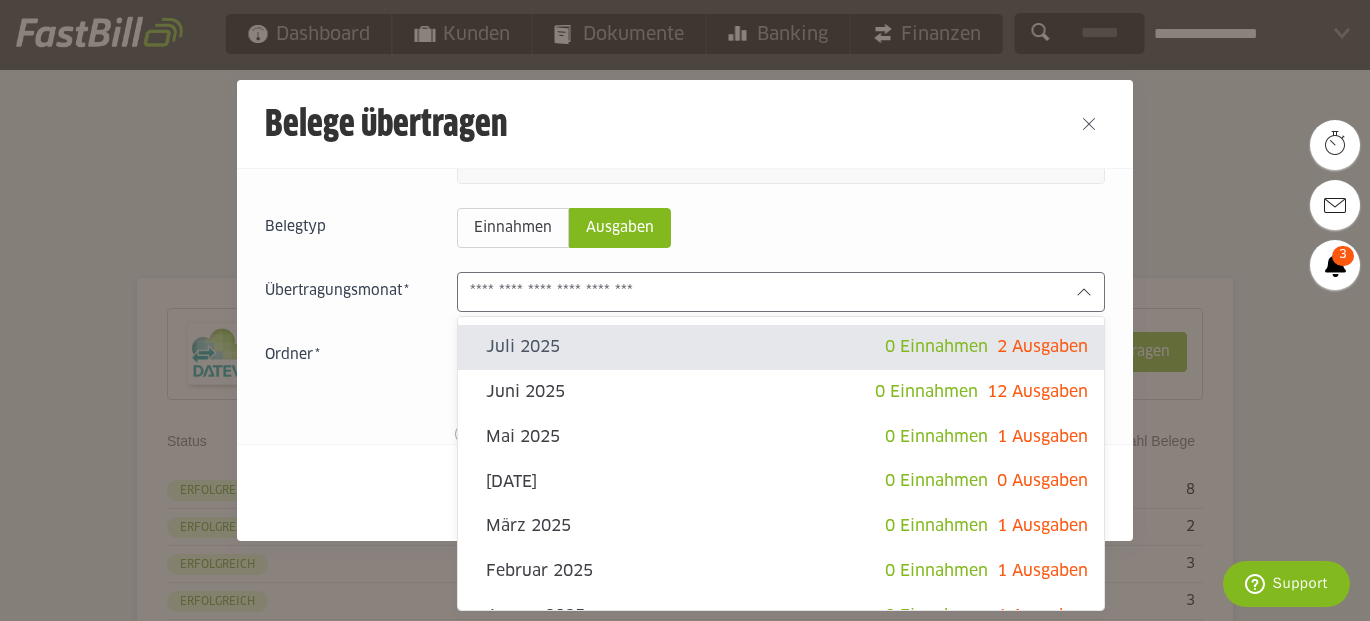click 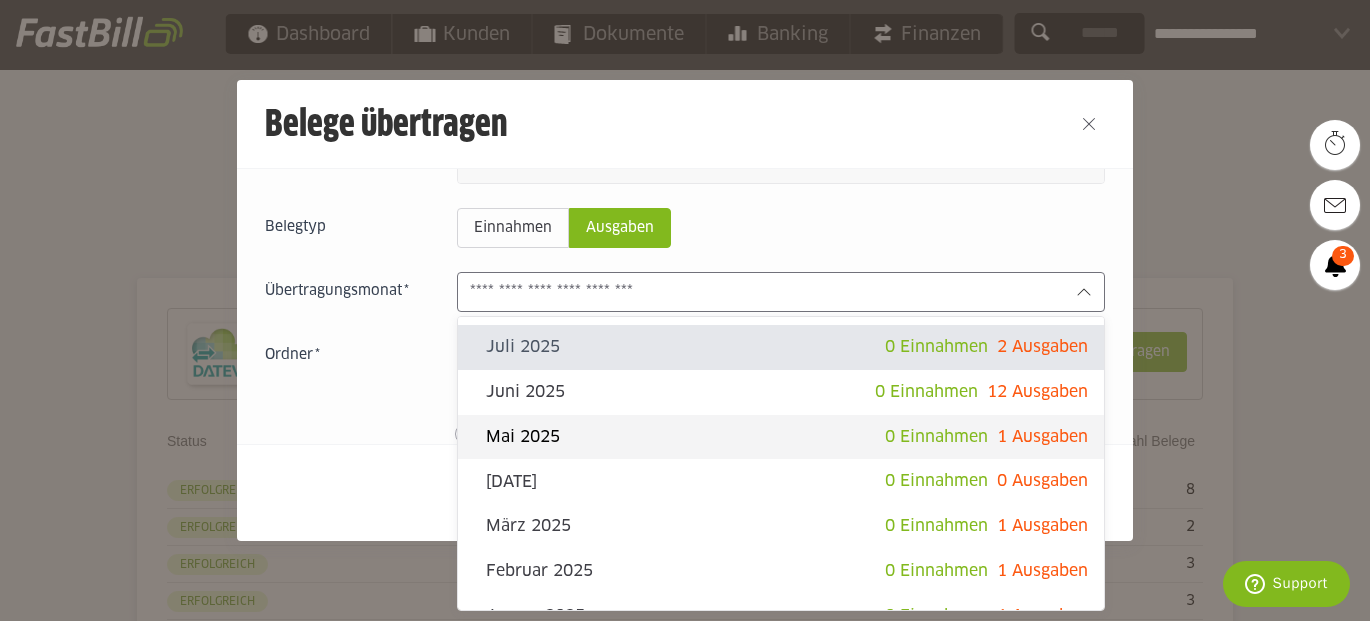 click on "Mai 2025" 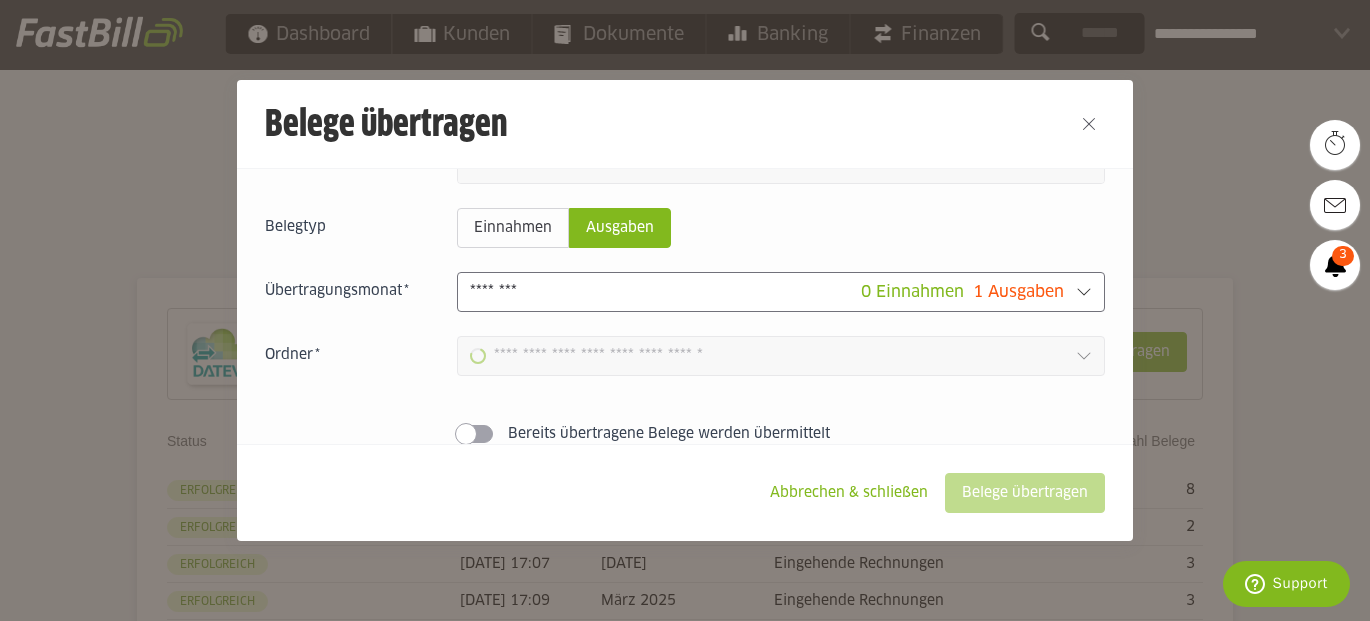 type on "**********" 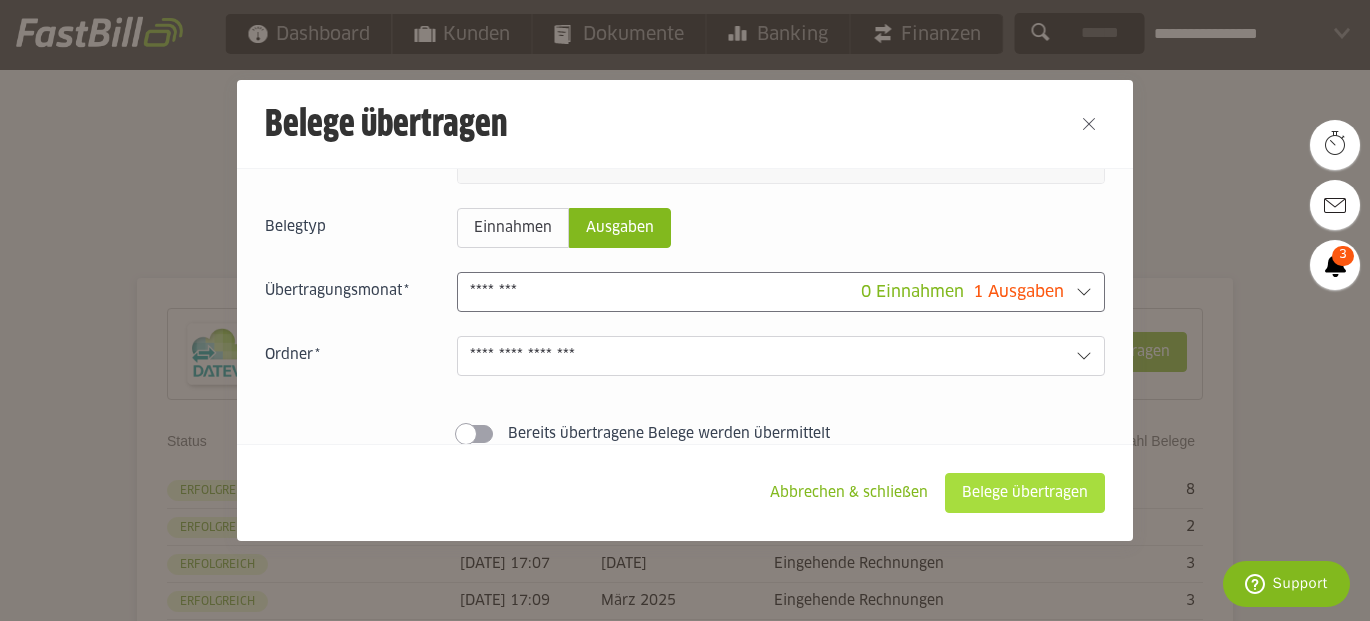 click on "Belege übertragen" at bounding box center (1025, 493) 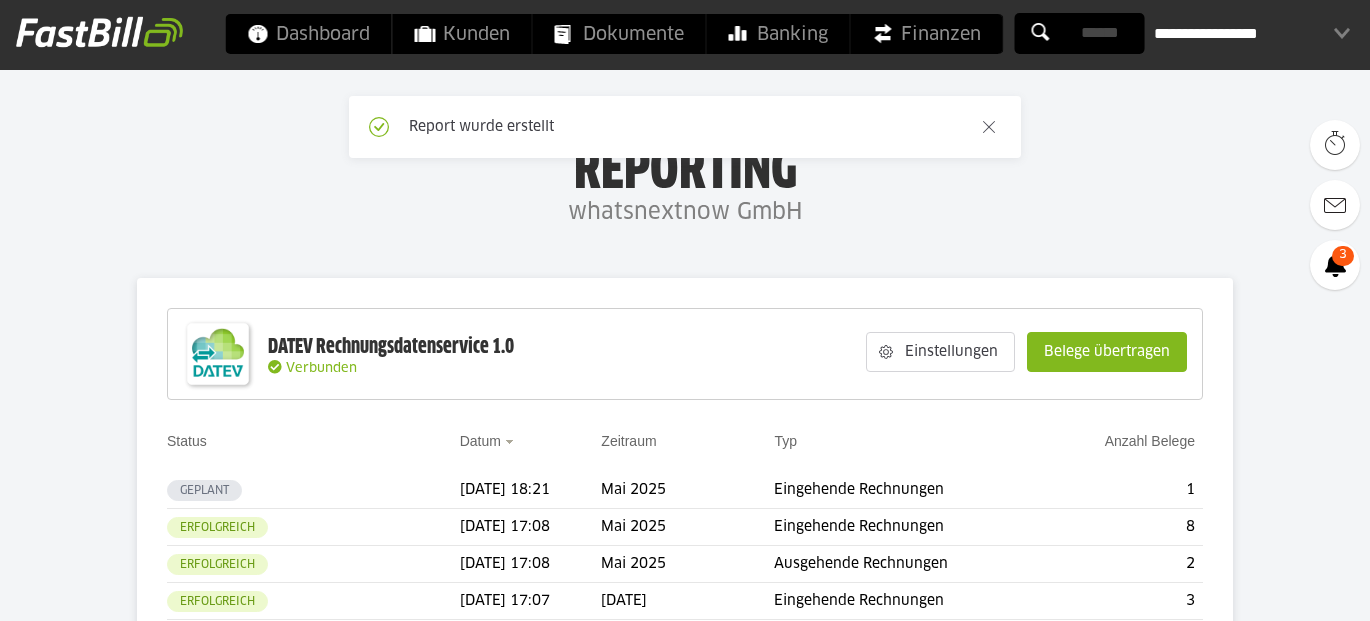 scroll, scrollTop: 0, scrollLeft: 0, axis: both 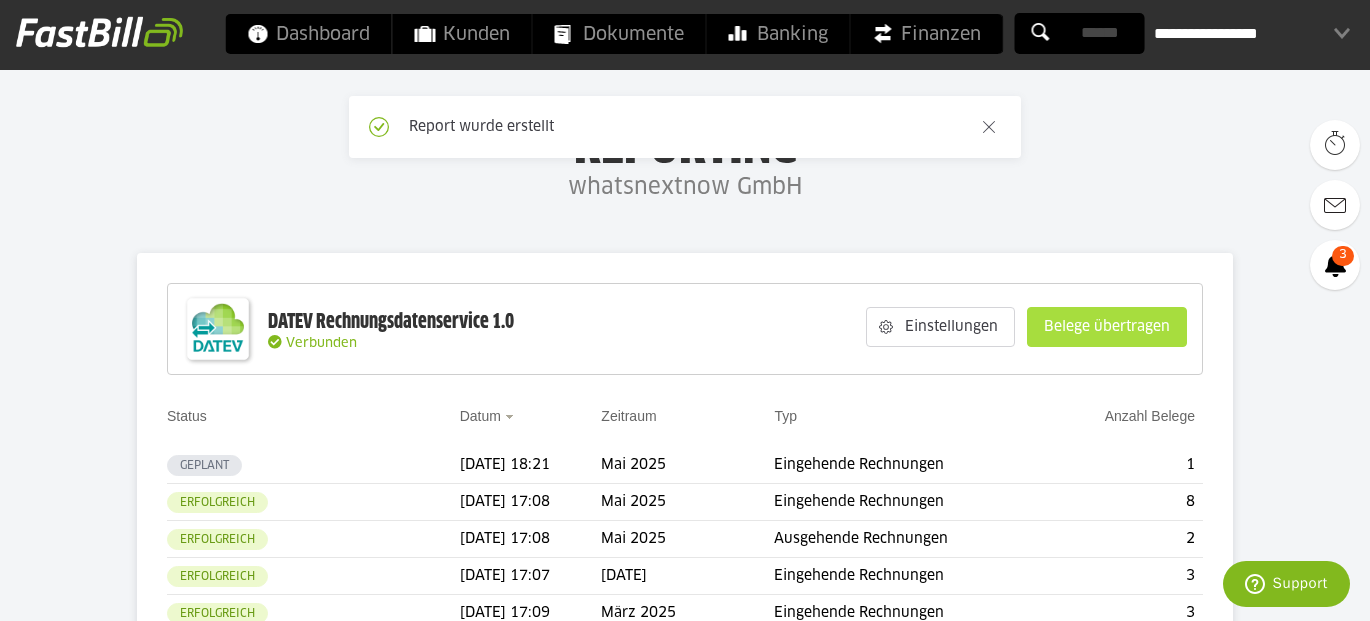 click on "Belege übertragen" at bounding box center (1107, 327) 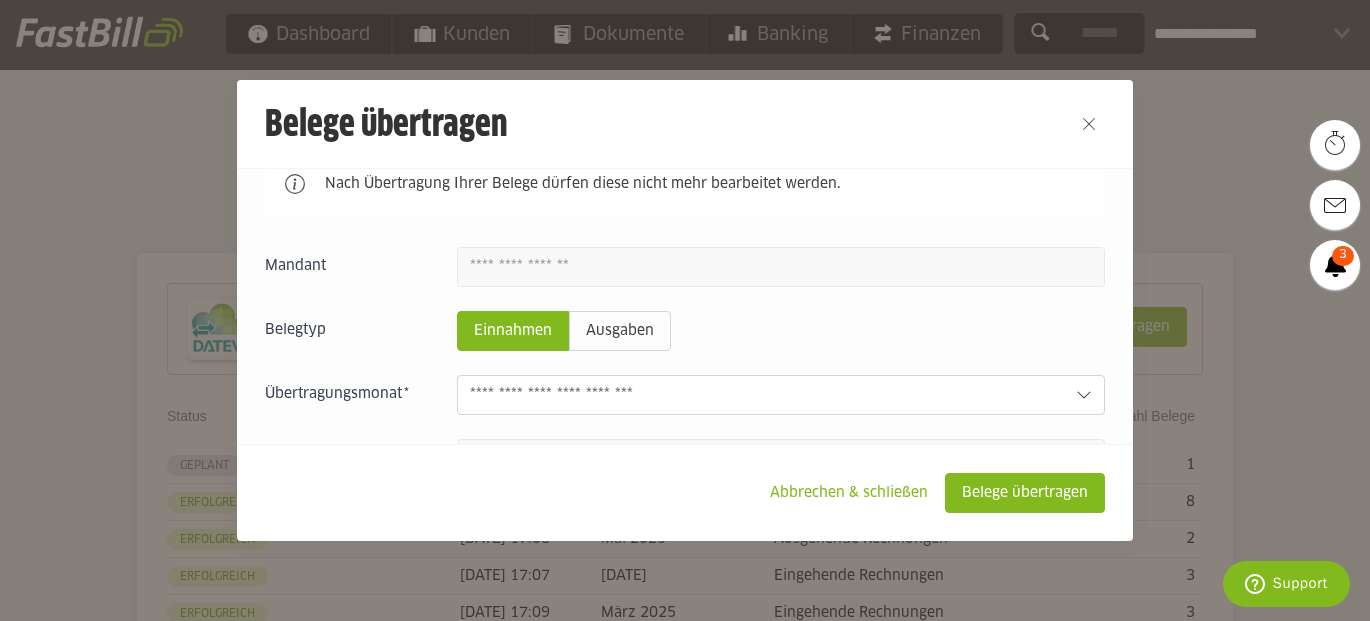 scroll, scrollTop: 79, scrollLeft: 0, axis: vertical 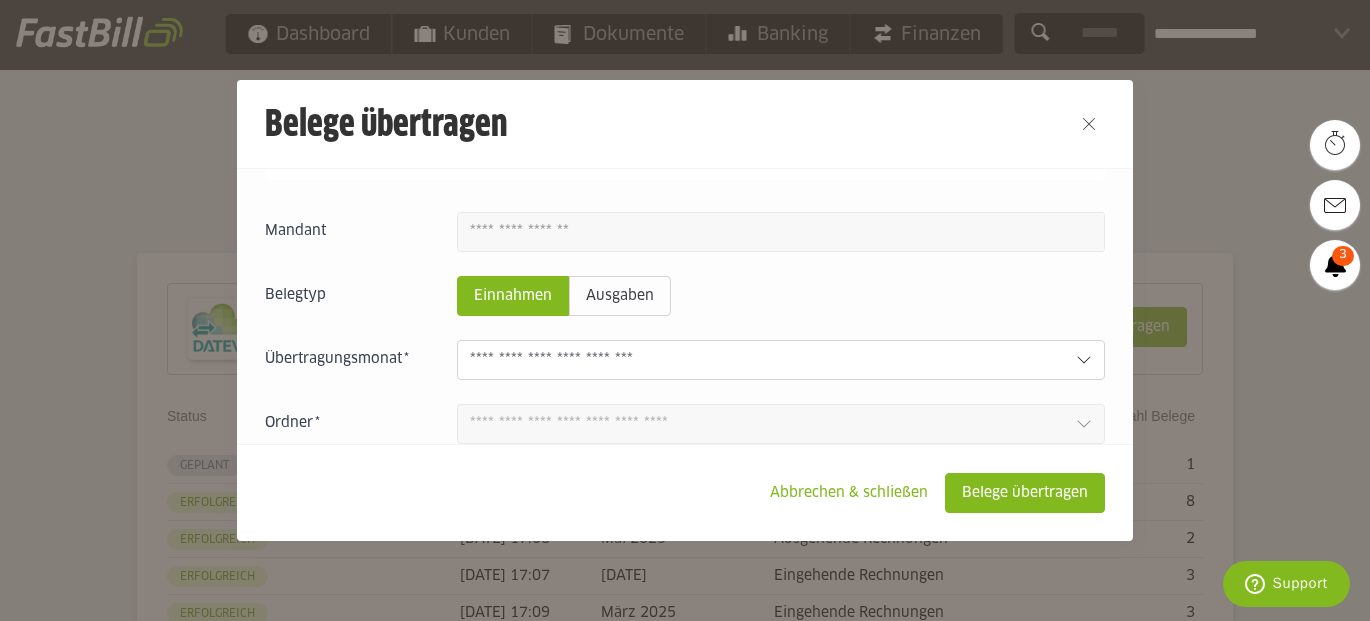 click 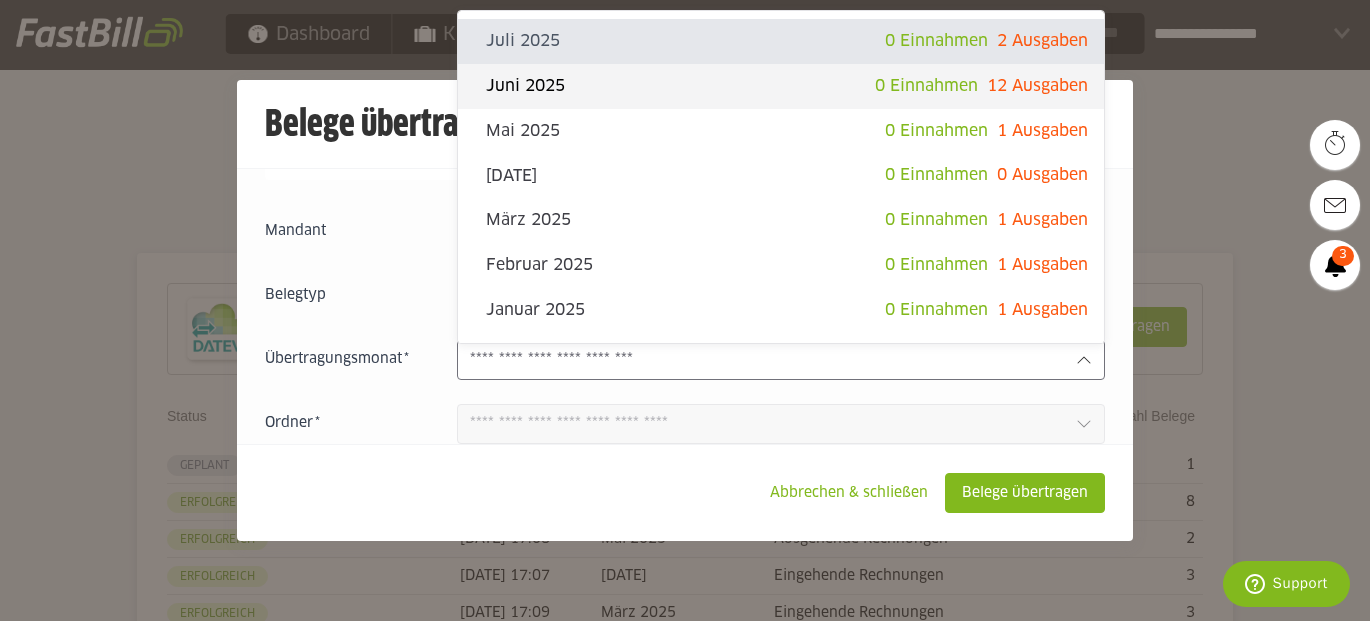 click on "Juni 2025" 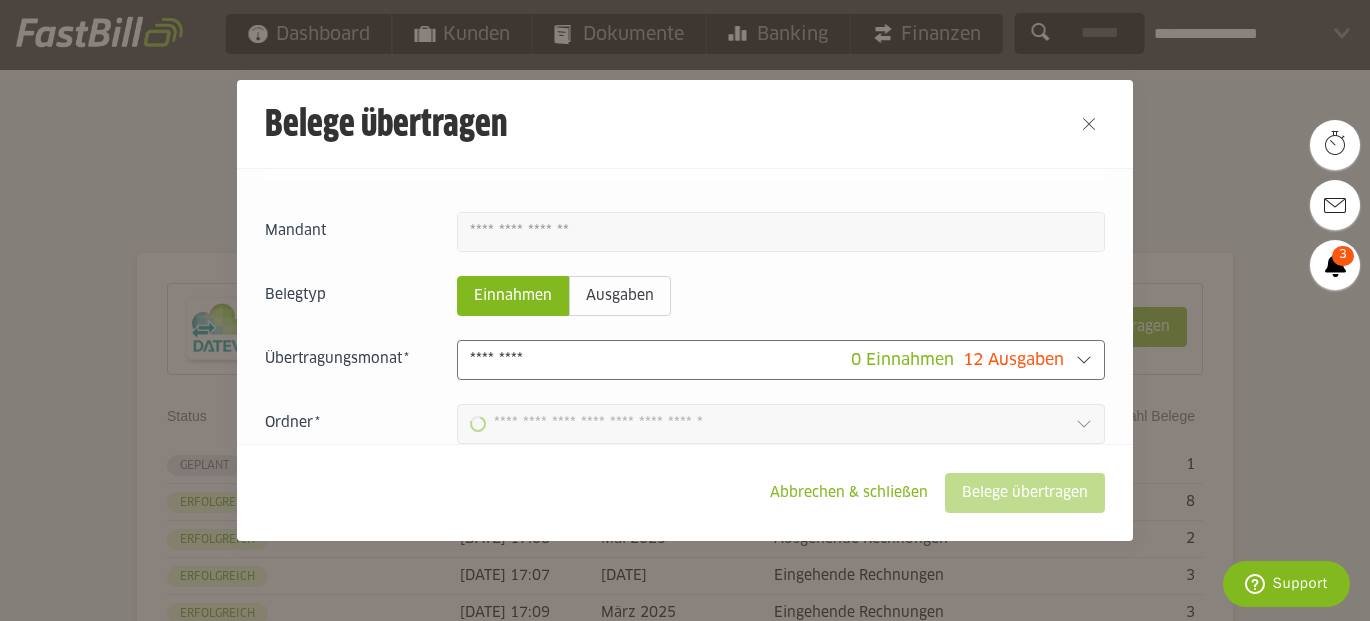 type on "**********" 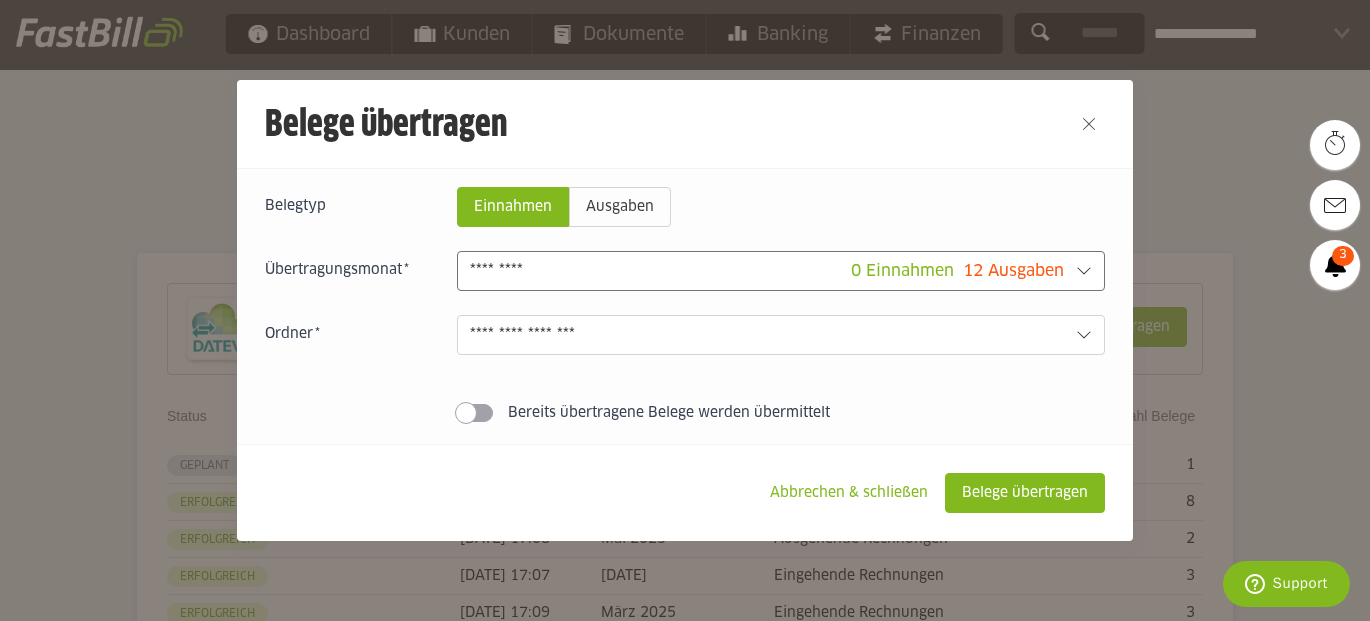 scroll, scrollTop: 186, scrollLeft: 0, axis: vertical 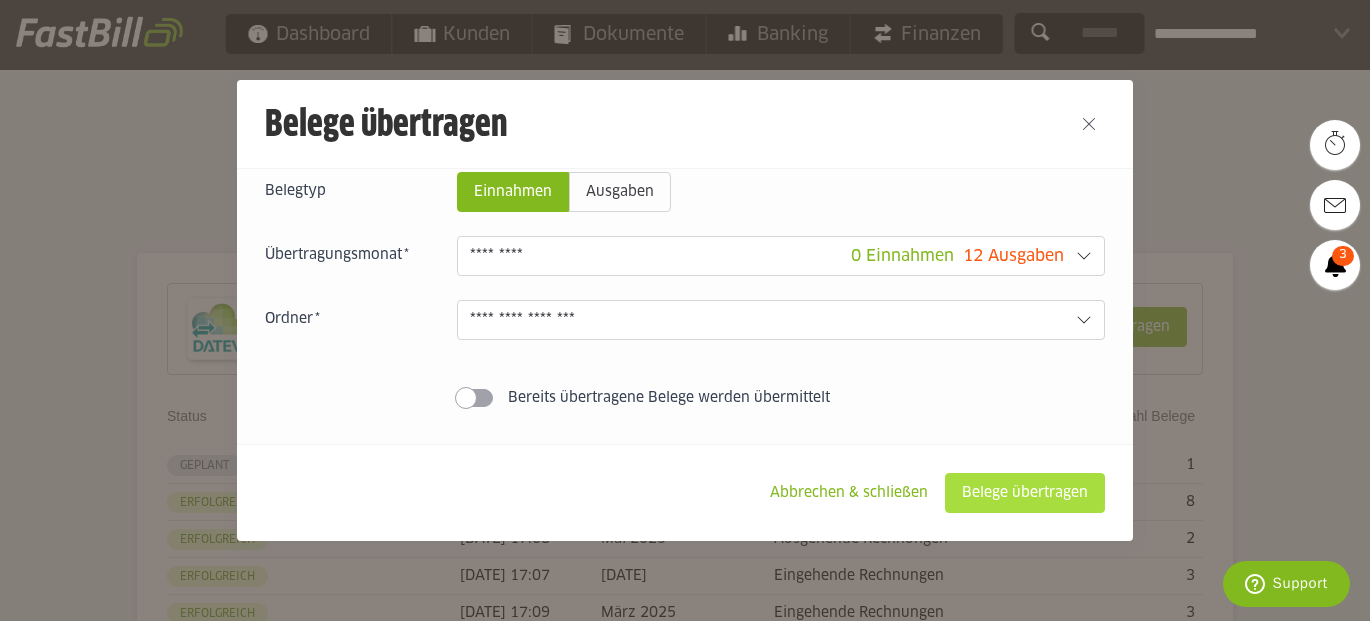 click on "Belege übertragen" at bounding box center [1025, 493] 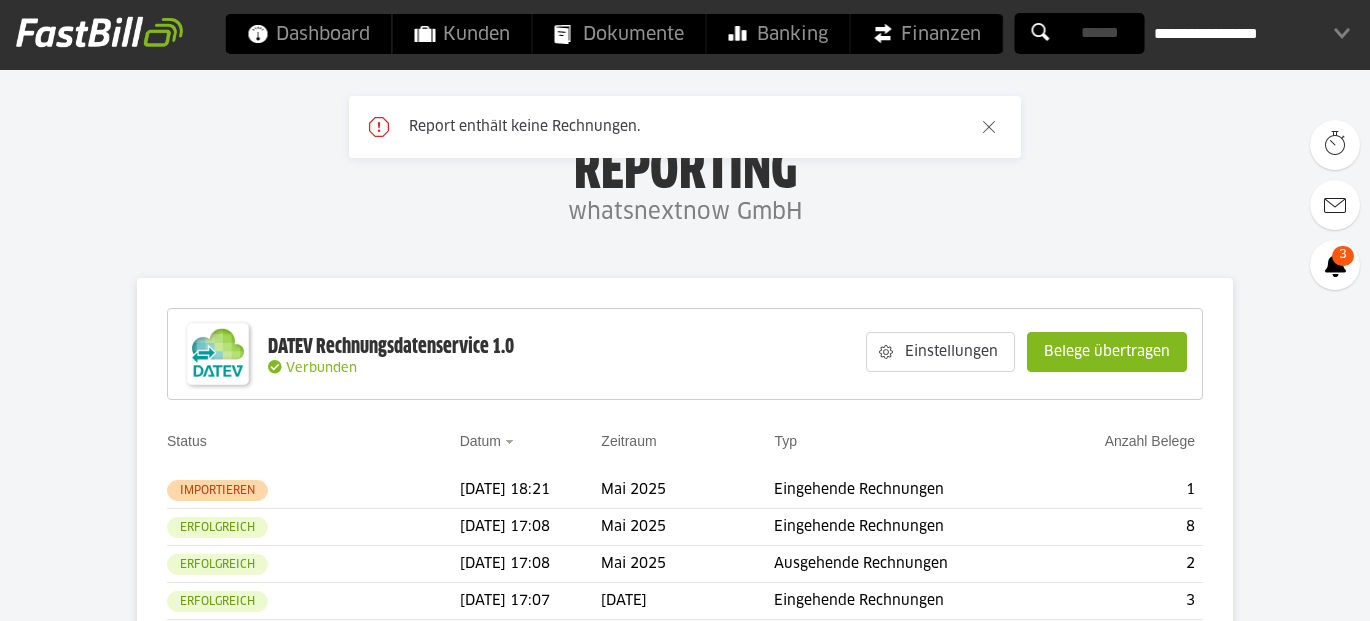 scroll, scrollTop: 0, scrollLeft: 0, axis: both 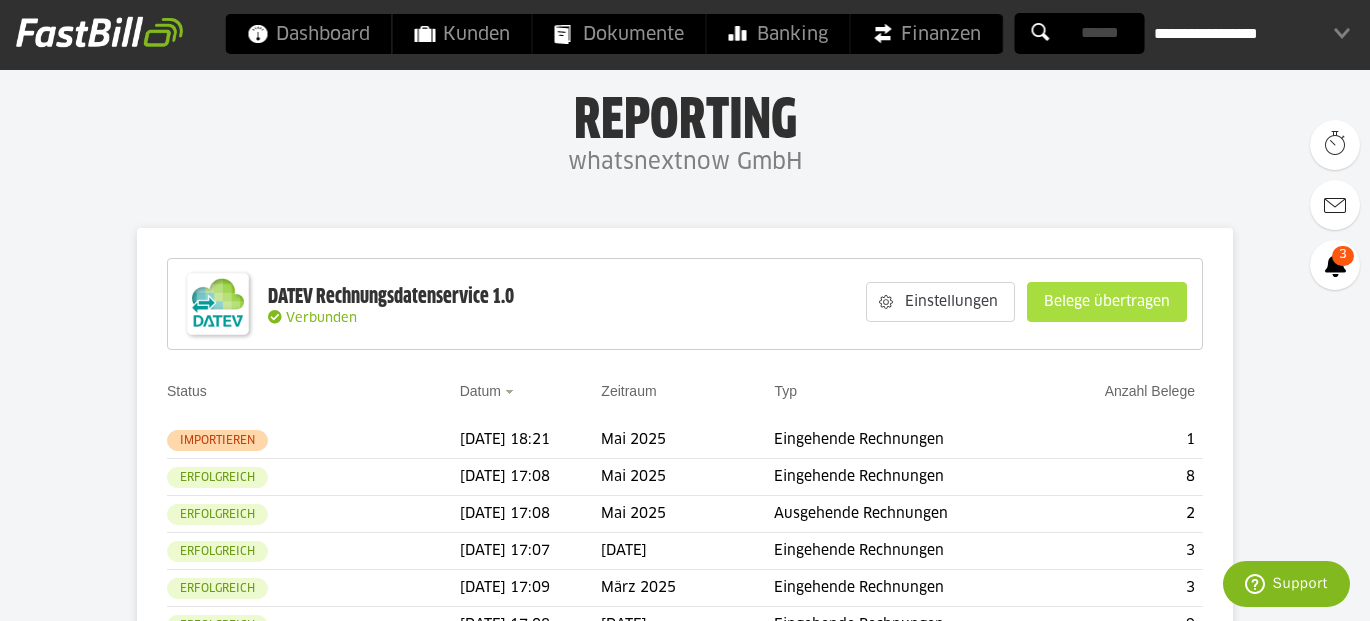 click on "Belege übertragen" at bounding box center [1107, 302] 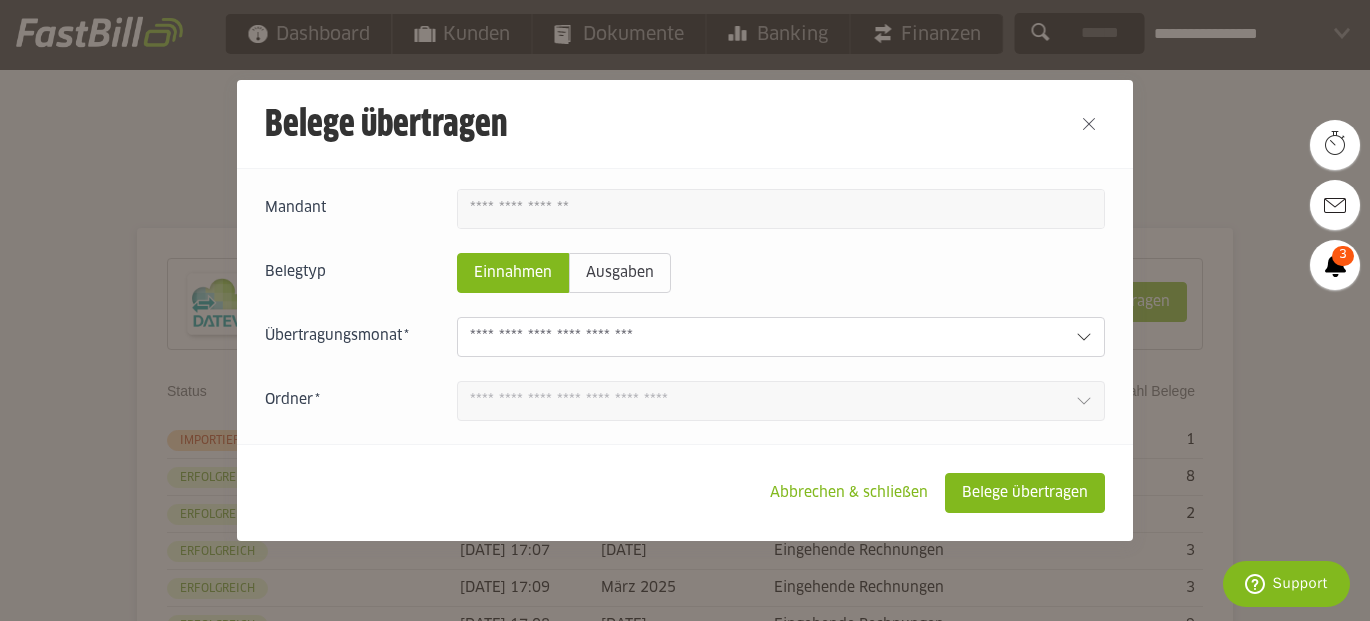 scroll, scrollTop: 121, scrollLeft: 0, axis: vertical 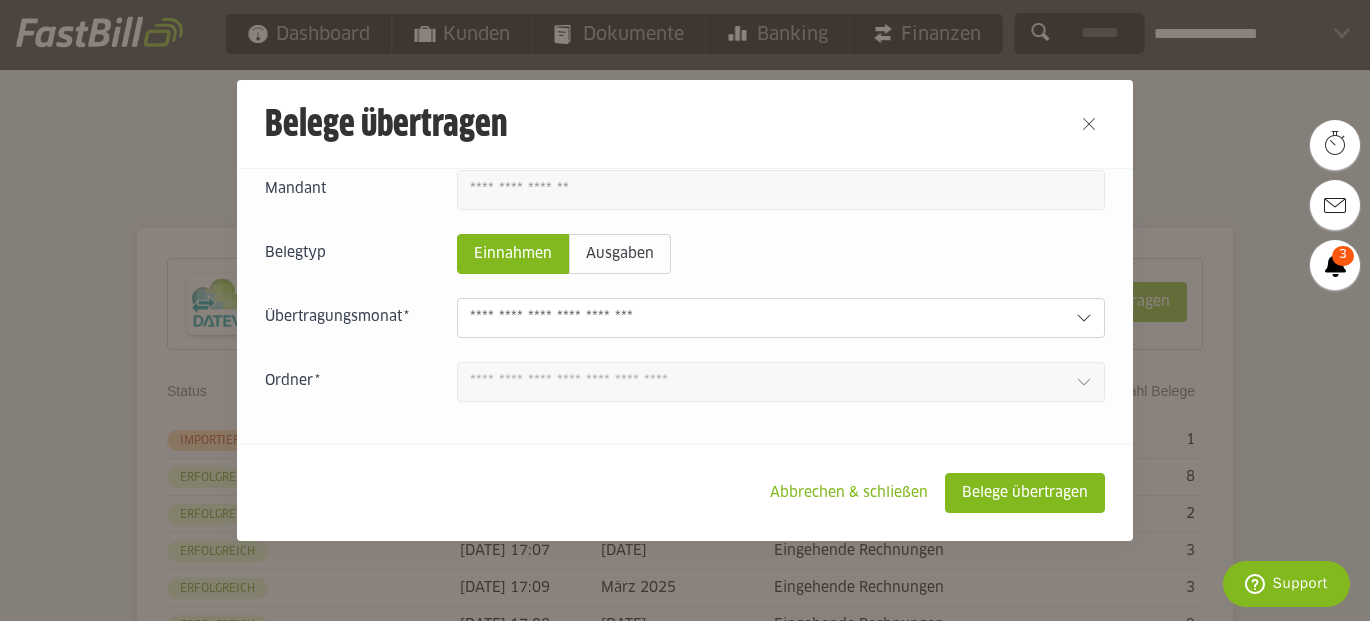 click 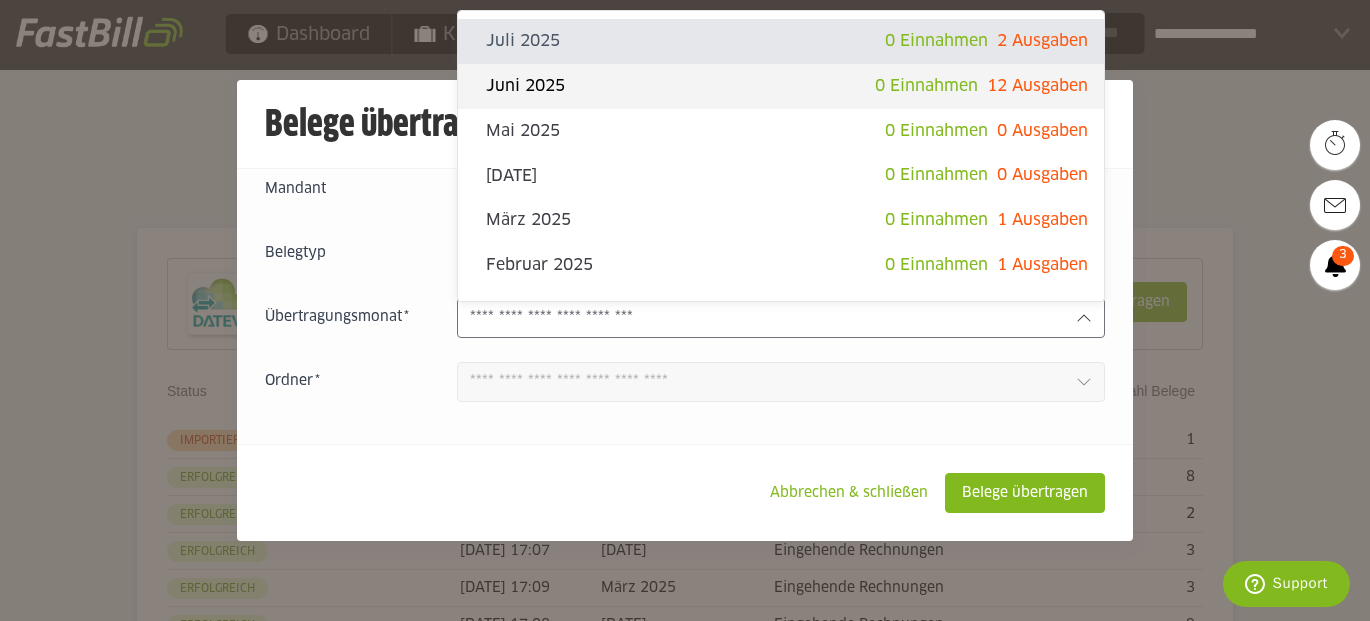 click on "Juni 2025
0 Einnahmen
12 Ausgaben" 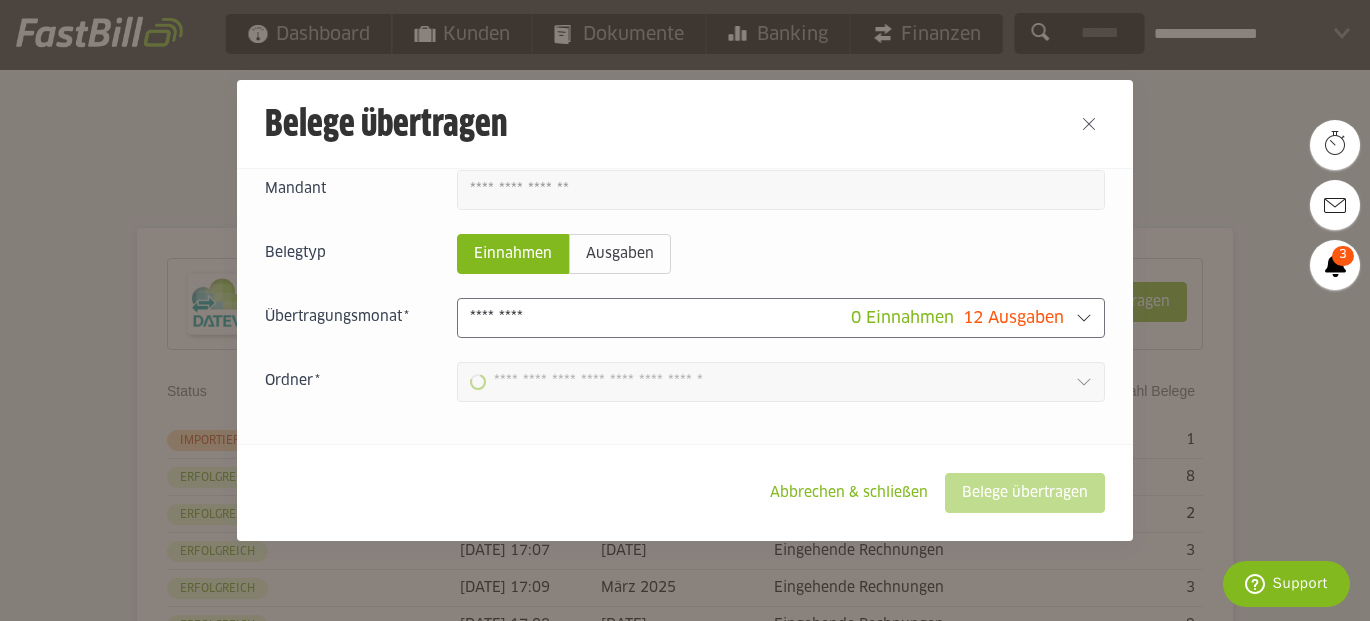 type on "**********" 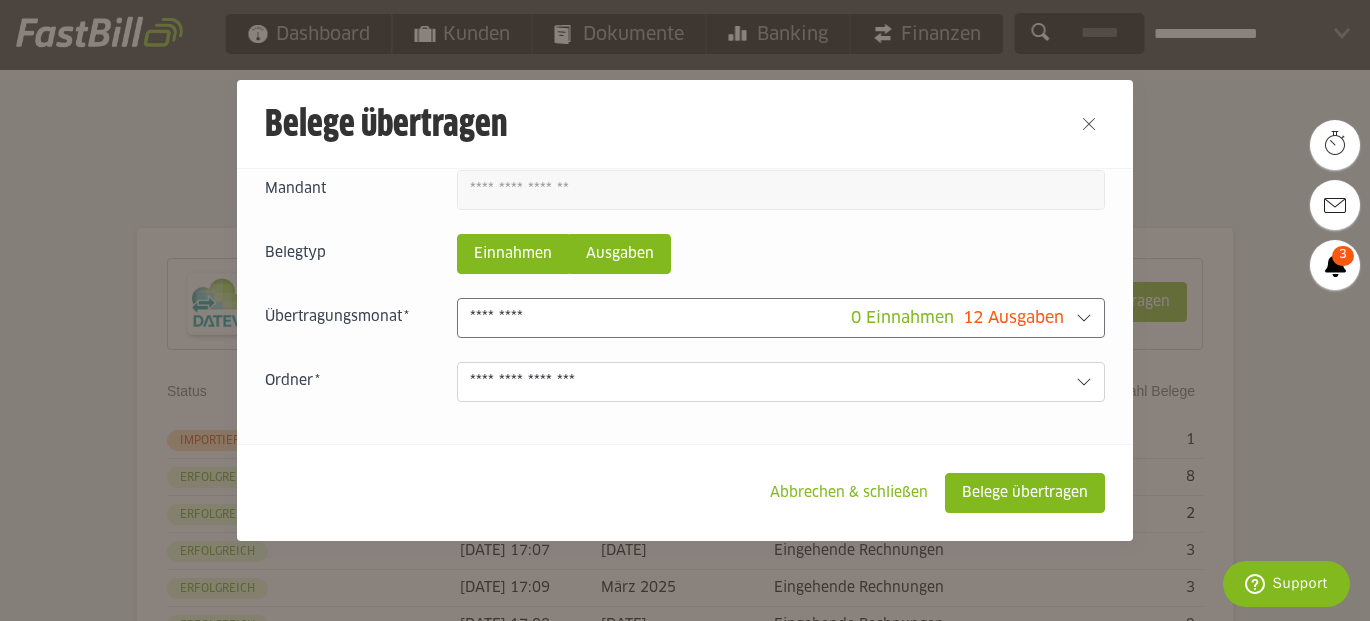 scroll, scrollTop: 124, scrollLeft: 0, axis: vertical 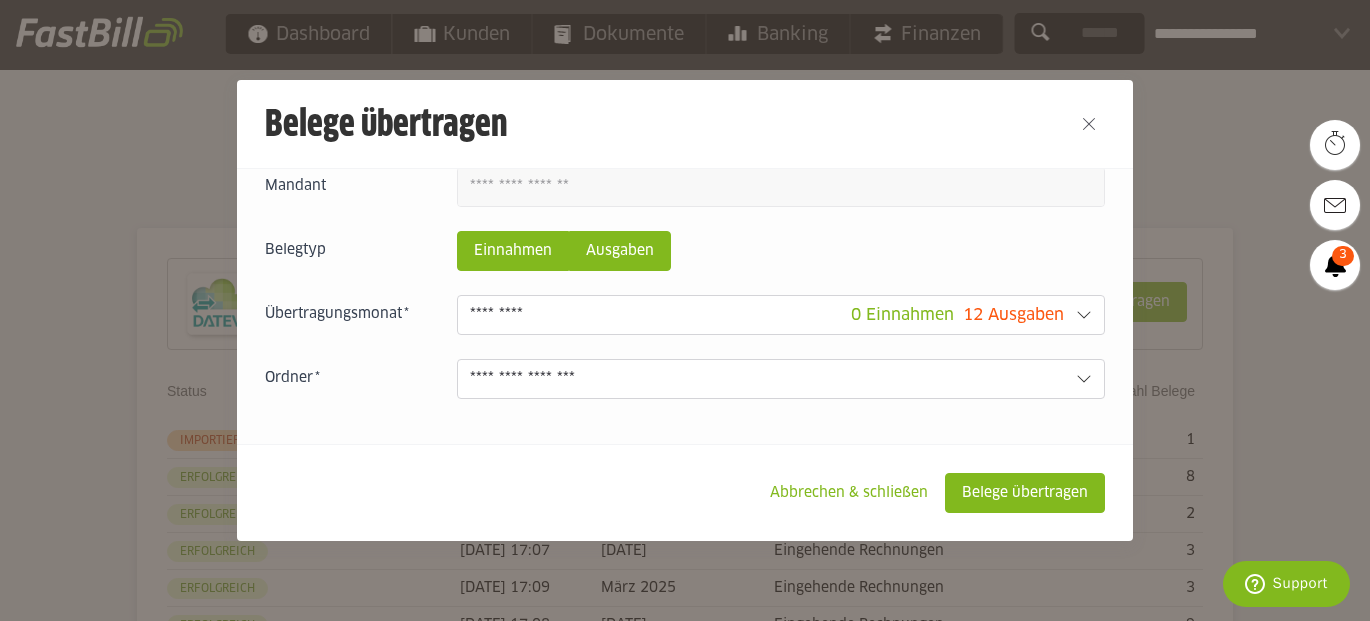 click on "Ausgaben" 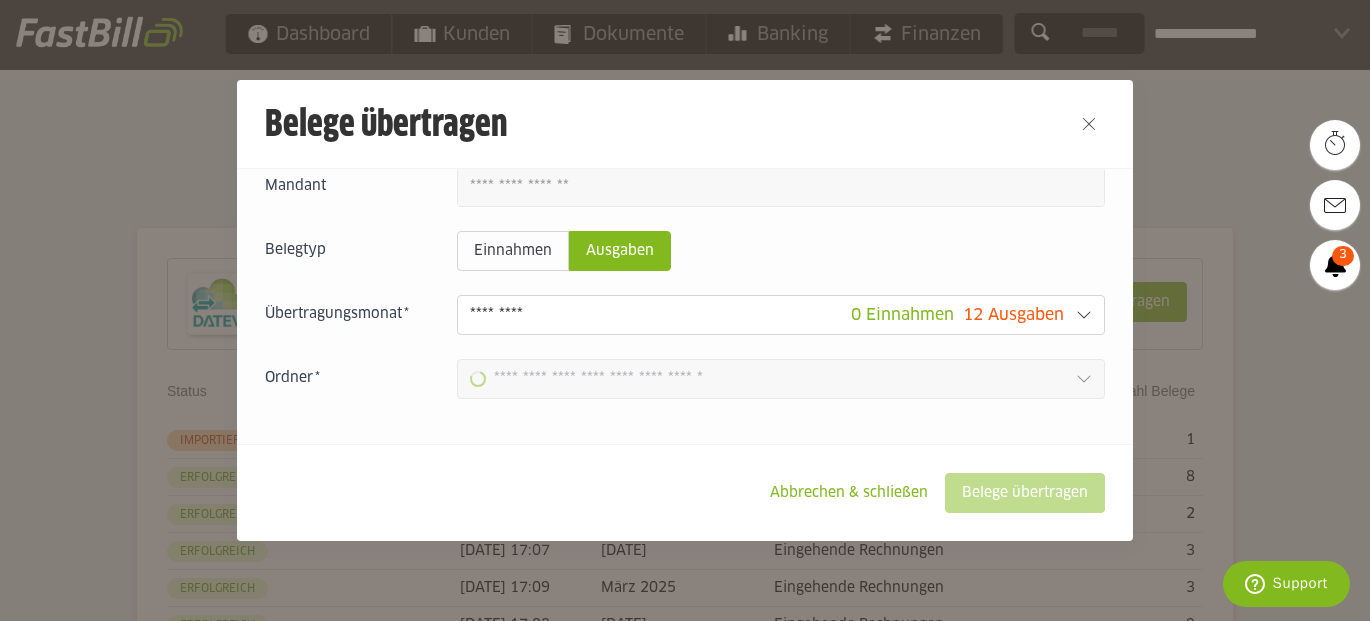 type on "**********" 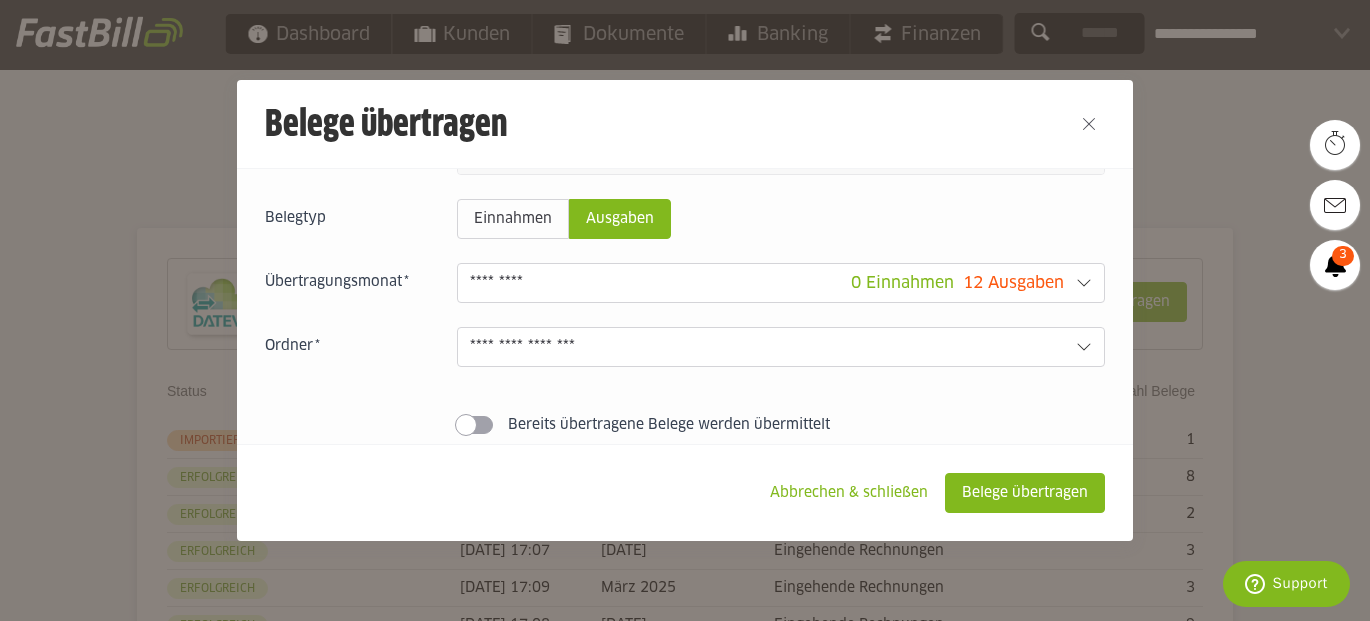 scroll, scrollTop: 186, scrollLeft: 0, axis: vertical 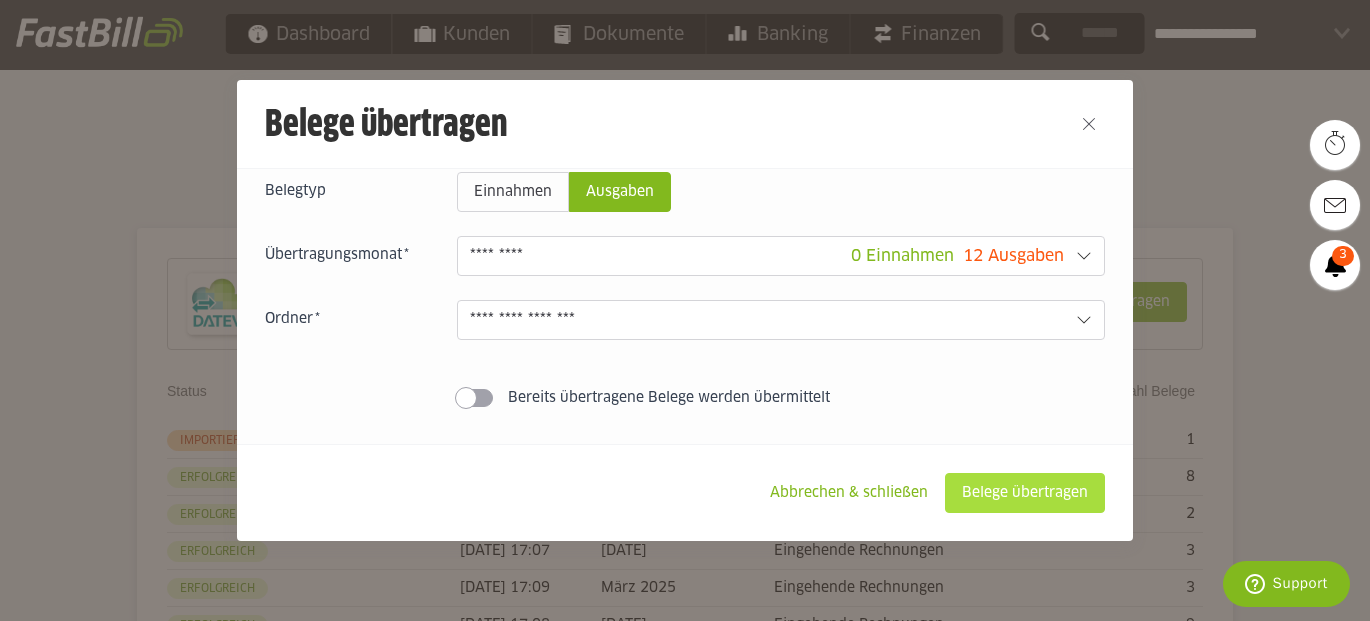 click on "Belege übertragen" at bounding box center (1025, 493) 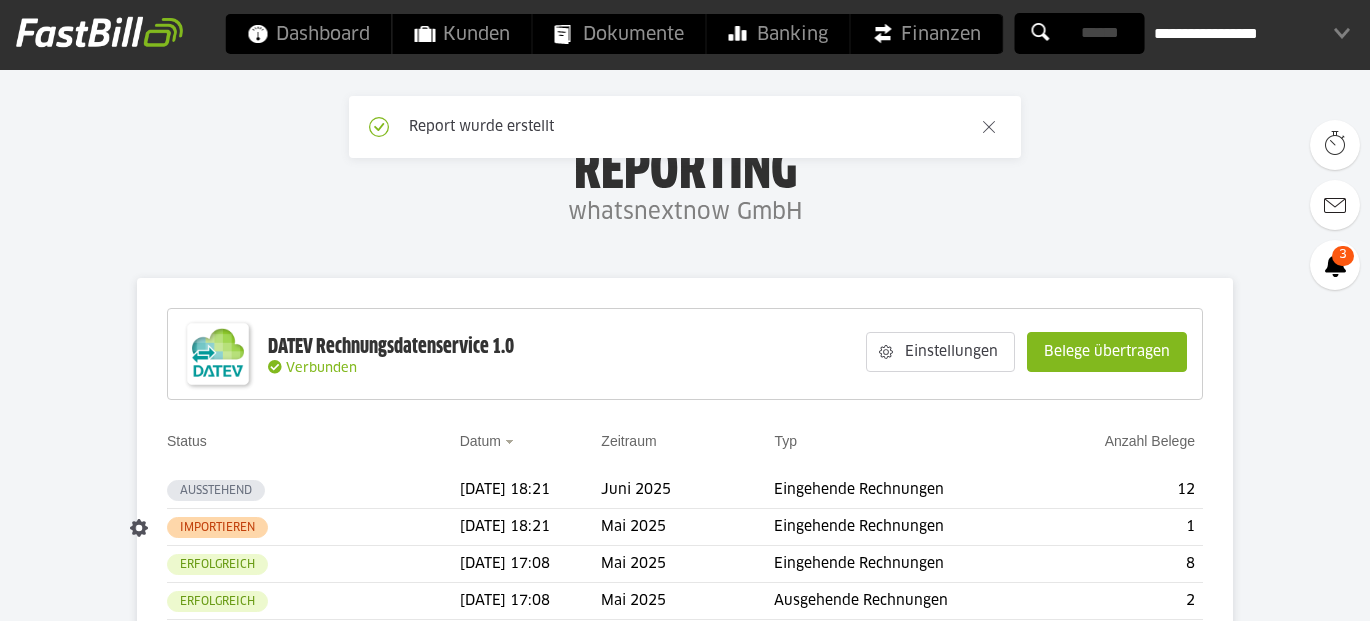 scroll, scrollTop: 0, scrollLeft: 0, axis: both 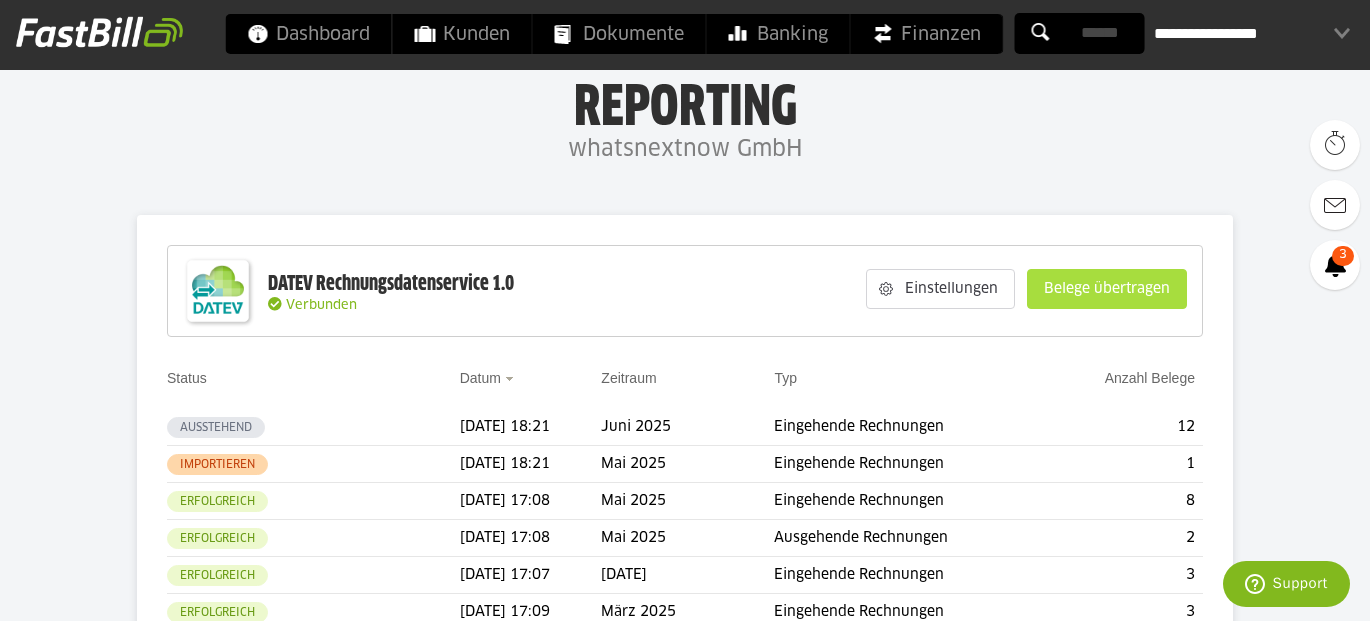 click on "Belege übertragen" at bounding box center [1107, 289] 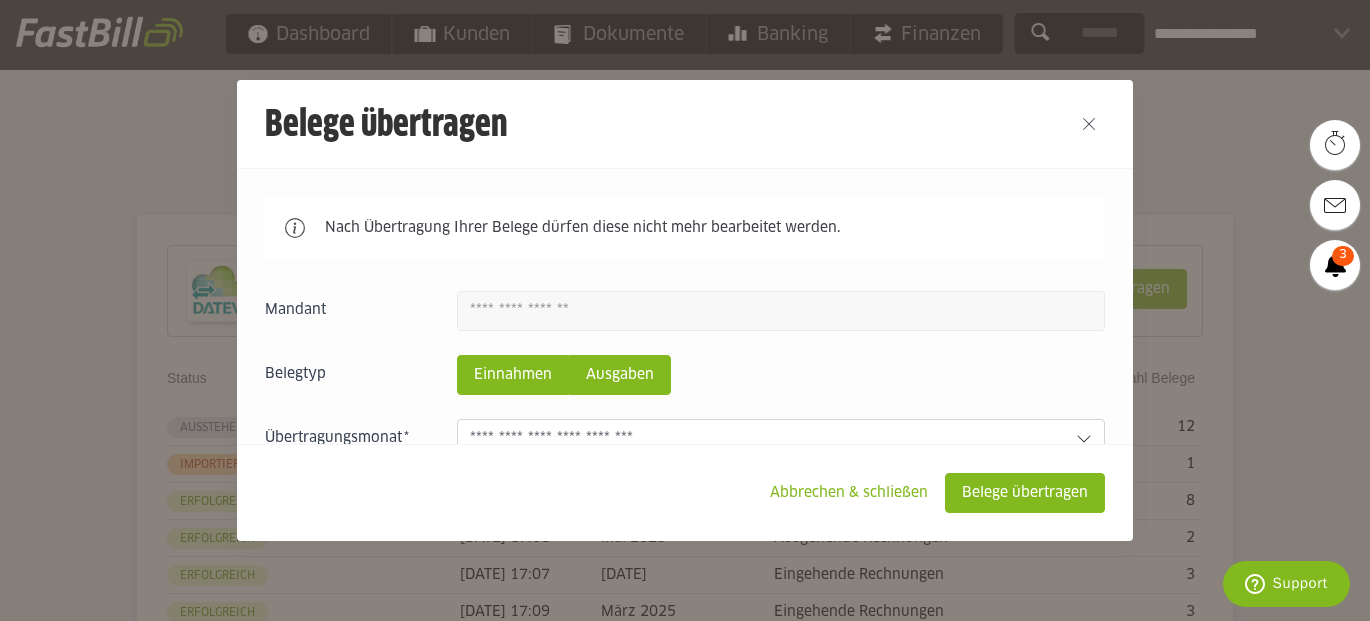 click on "Ausgaben" 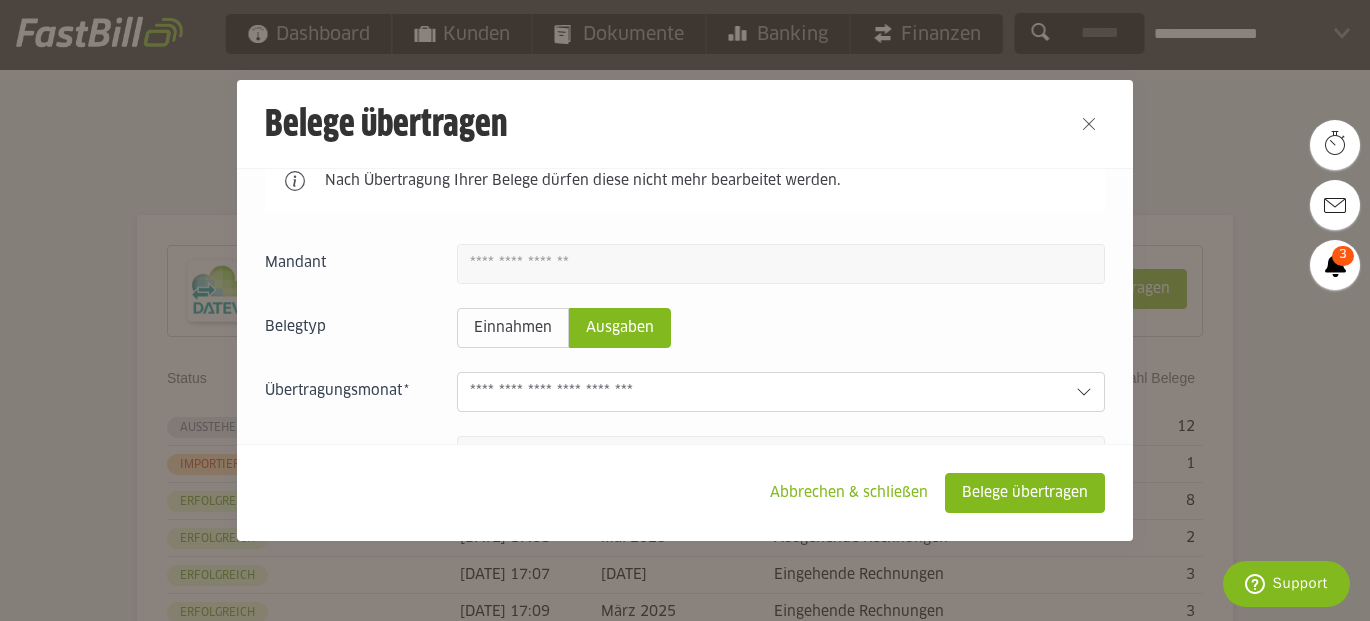 scroll, scrollTop: 115, scrollLeft: 0, axis: vertical 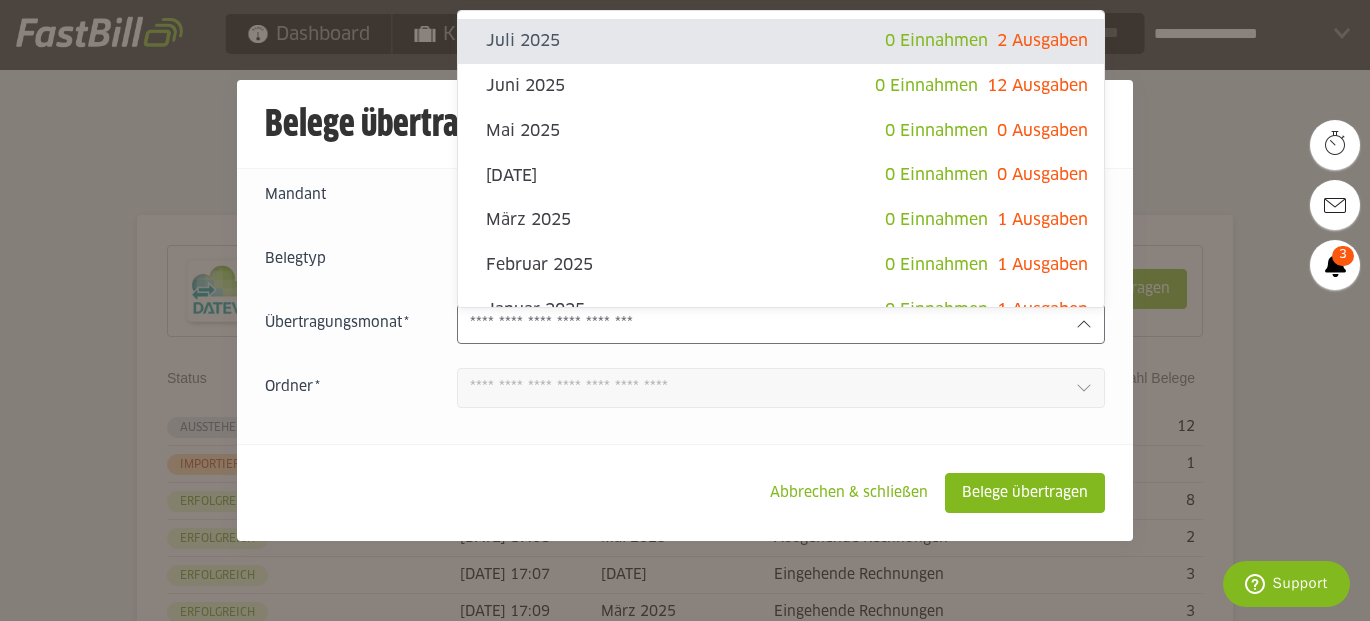 click 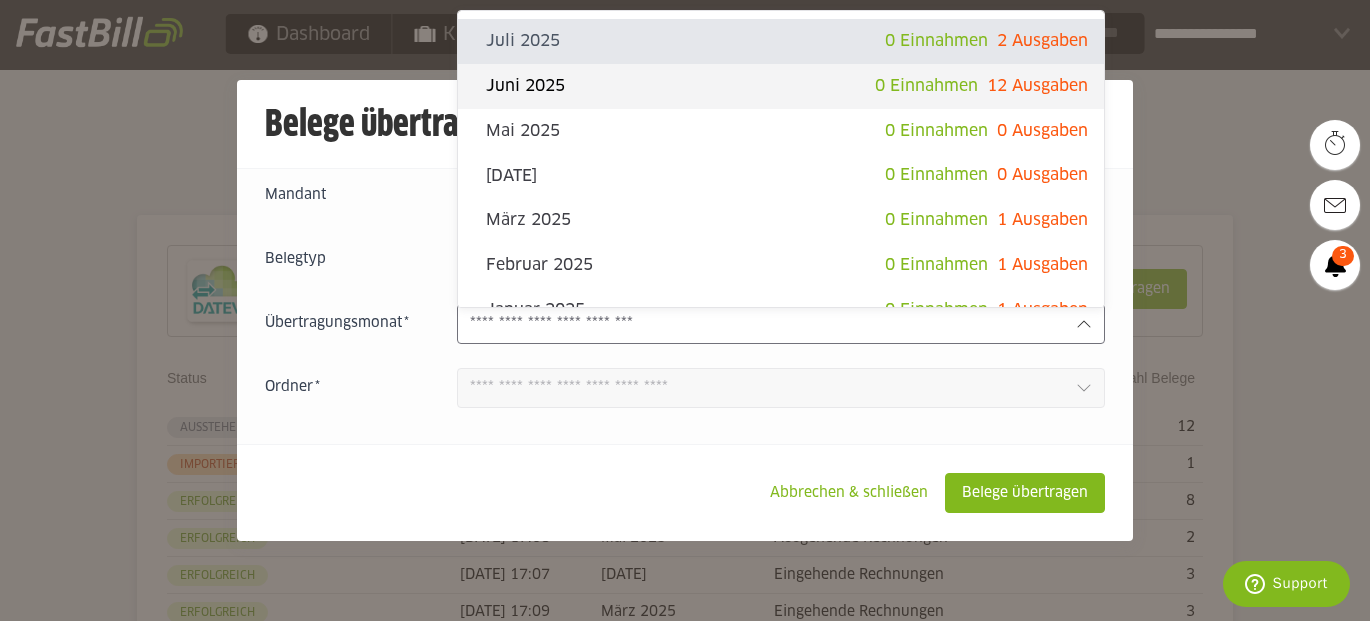 click on "Juni 2025
0 Einnahmen
12 Ausgaben" 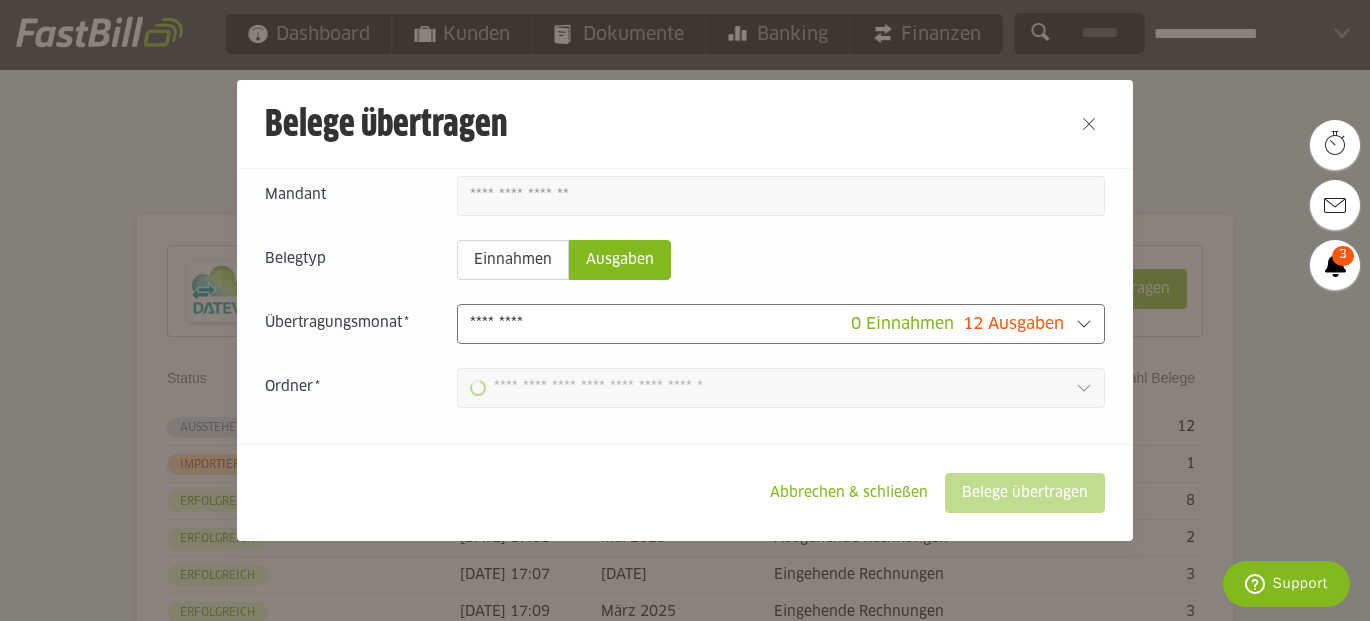 type on "**********" 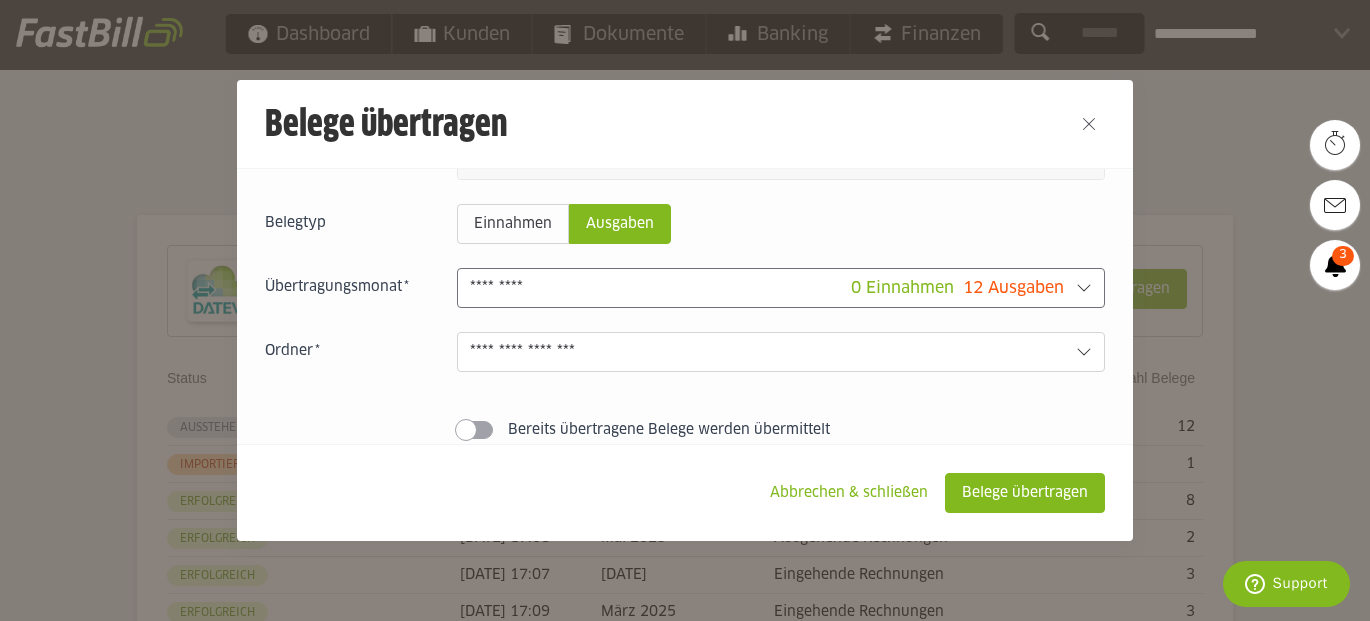 scroll, scrollTop: 156, scrollLeft: 0, axis: vertical 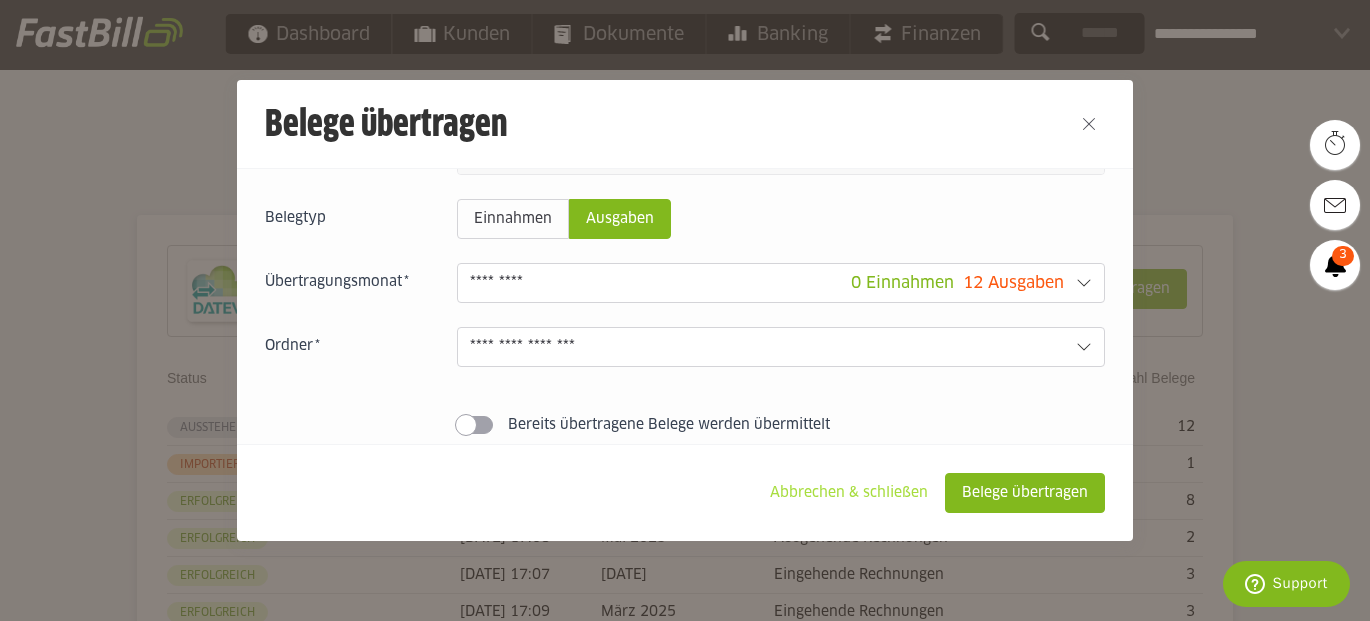 click on "Abbrechen & schließen" at bounding box center (849, 493) 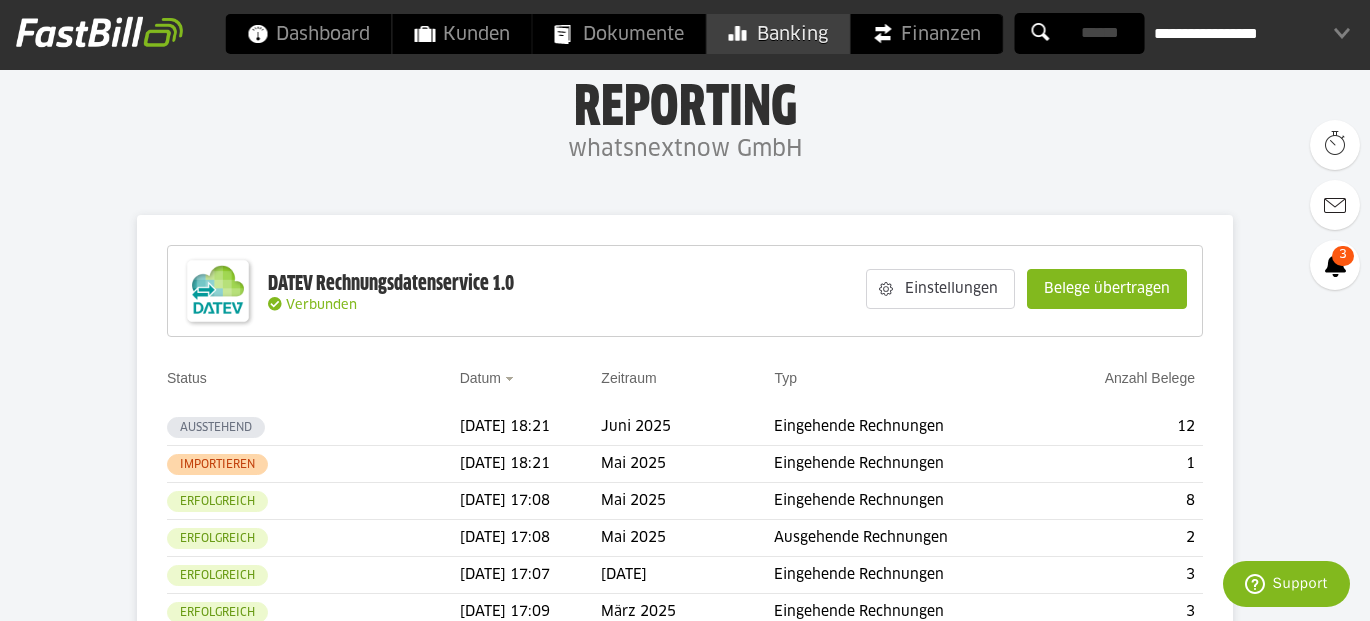 click on "Banking" at bounding box center (778, 34) 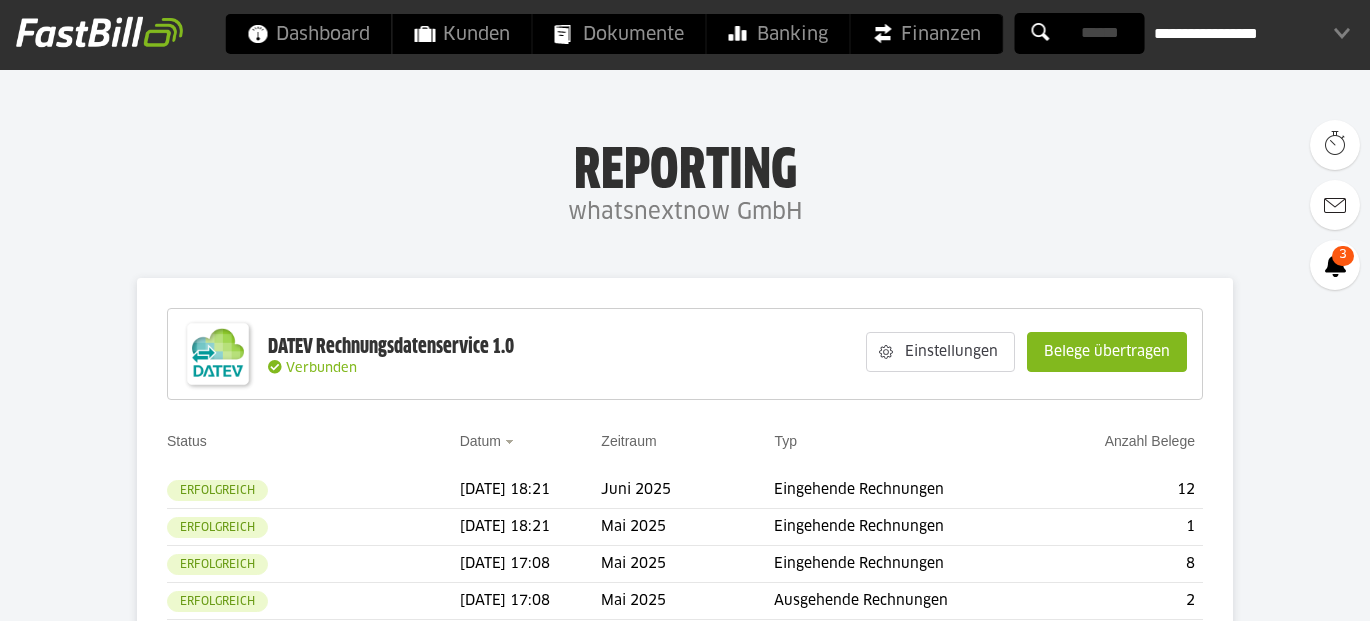 scroll, scrollTop: 0, scrollLeft: 0, axis: both 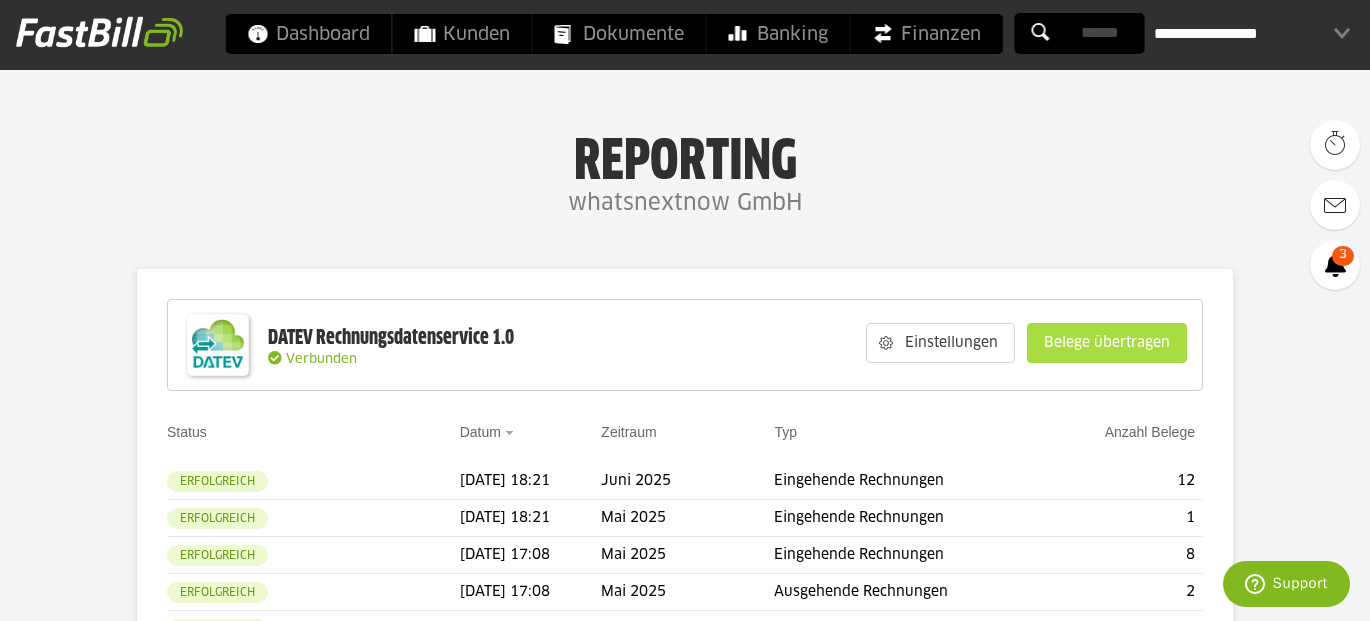 click on "Belege übertragen" at bounding box center [1107, 343] 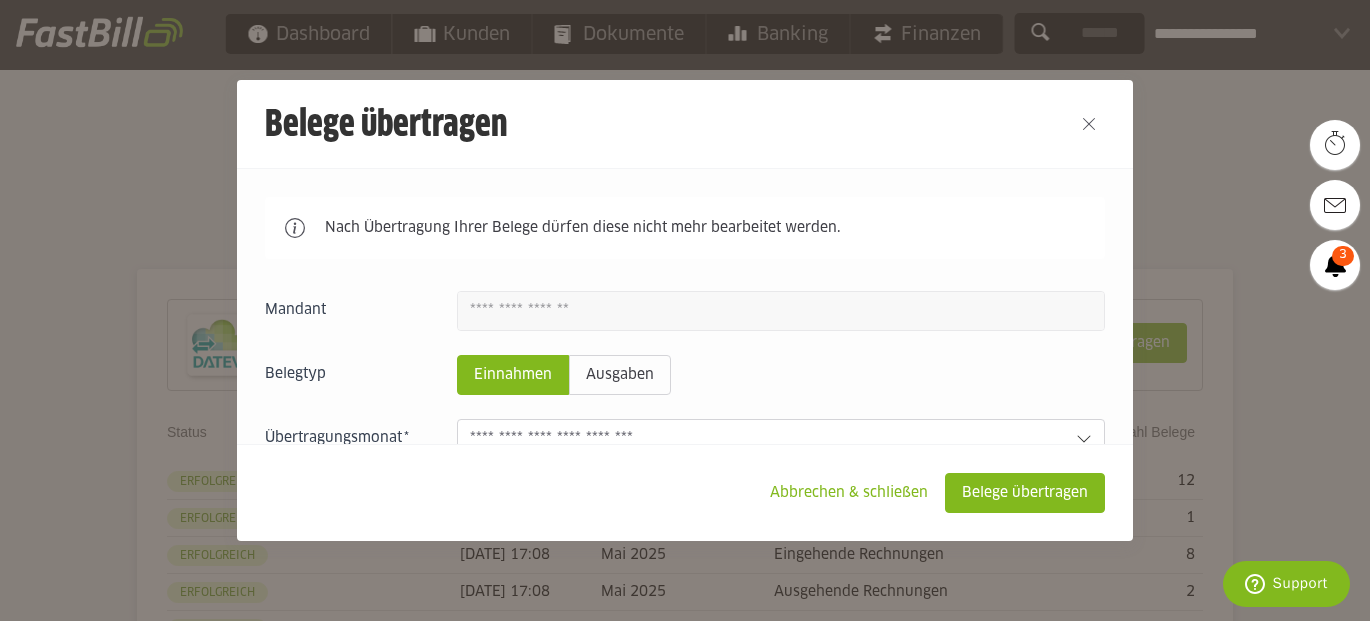 click on "Belegtyp
Einnahmen
Ausgaben" 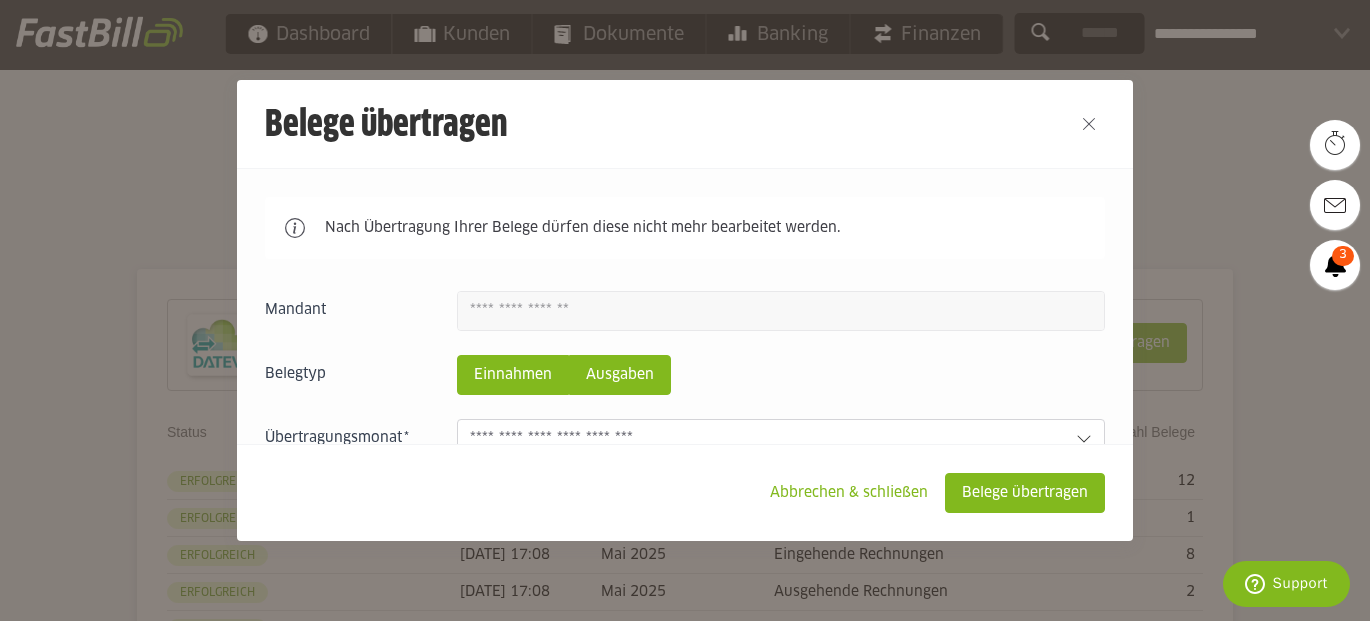 click on "Ausgaben" 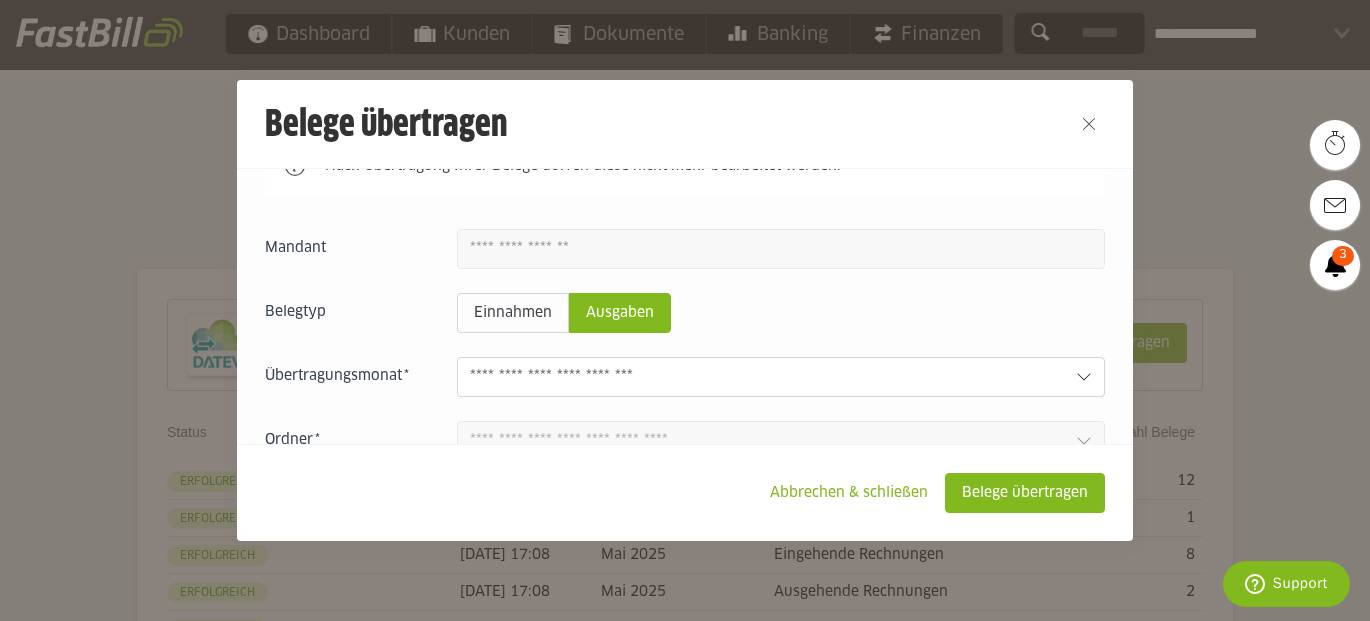 scroll, scrollTop: 65, scrollLeft: 0, axis: vertical 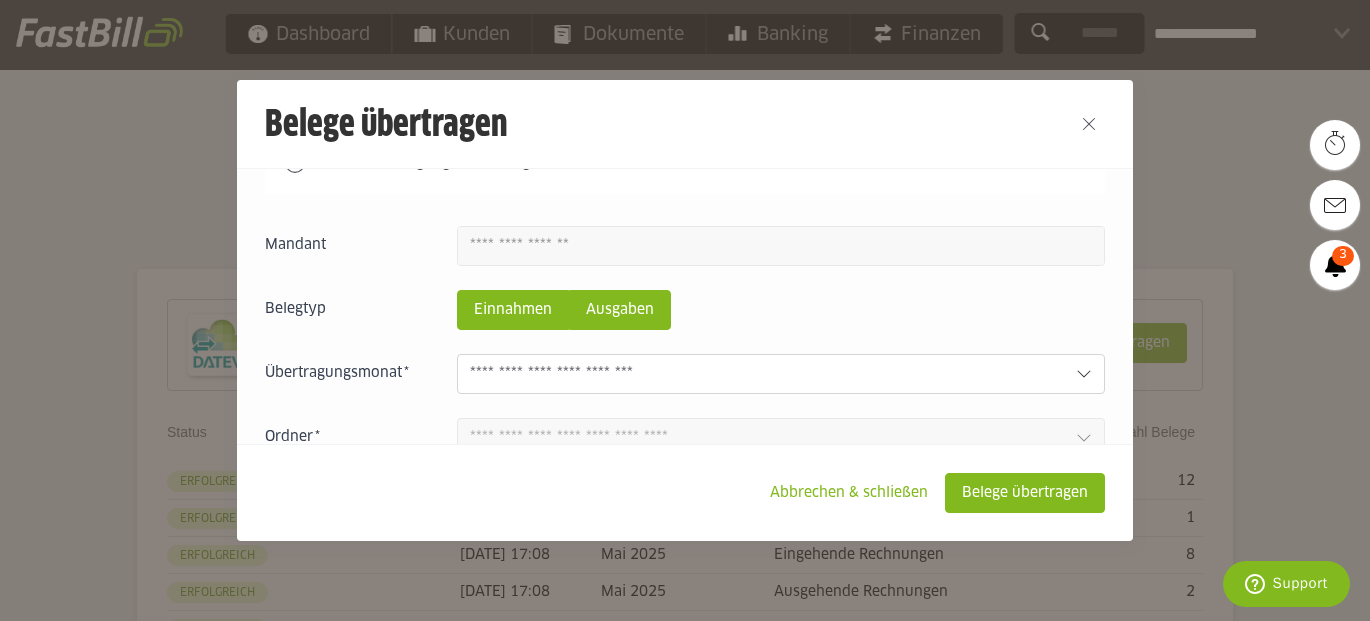 click on "Einnahmen" 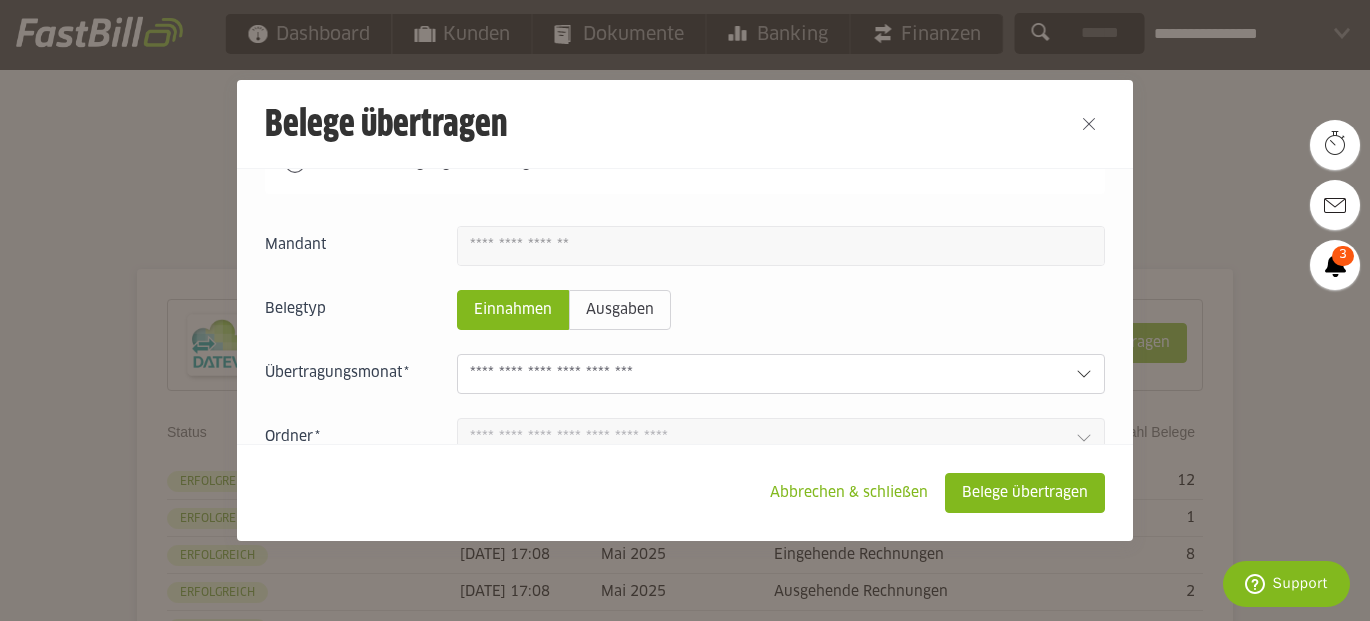 click 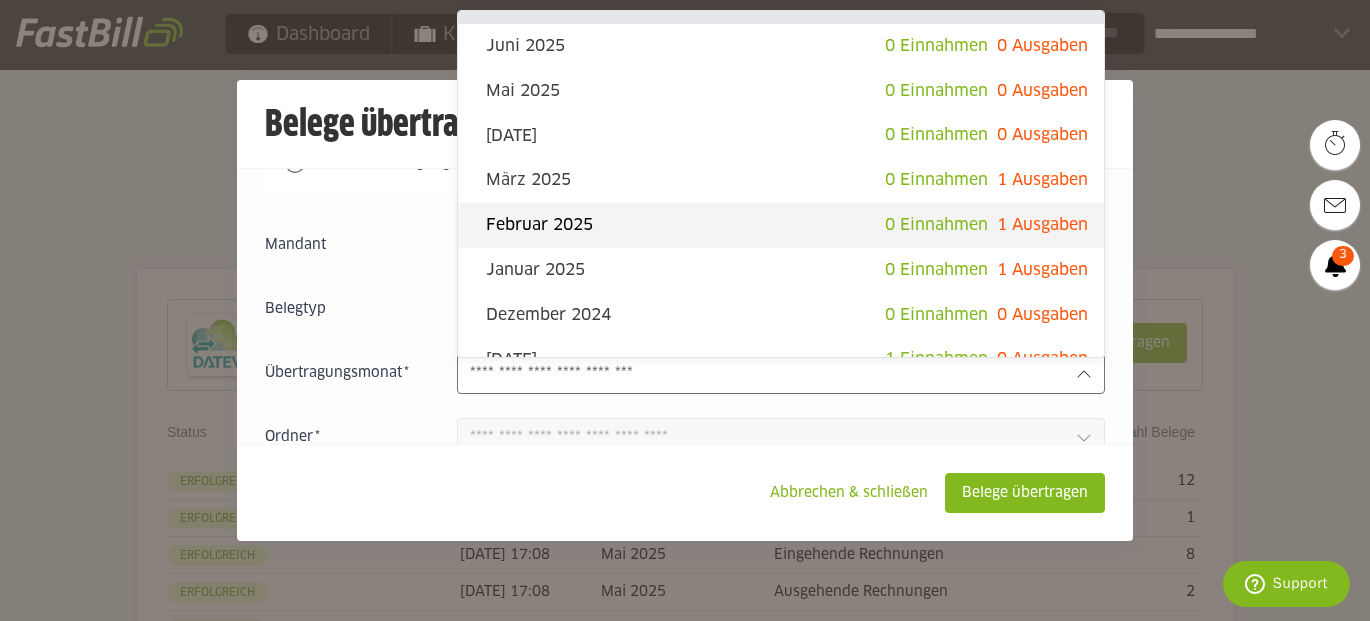 scroll, scrollTop: 0, scrollLeft: 0, axis: both 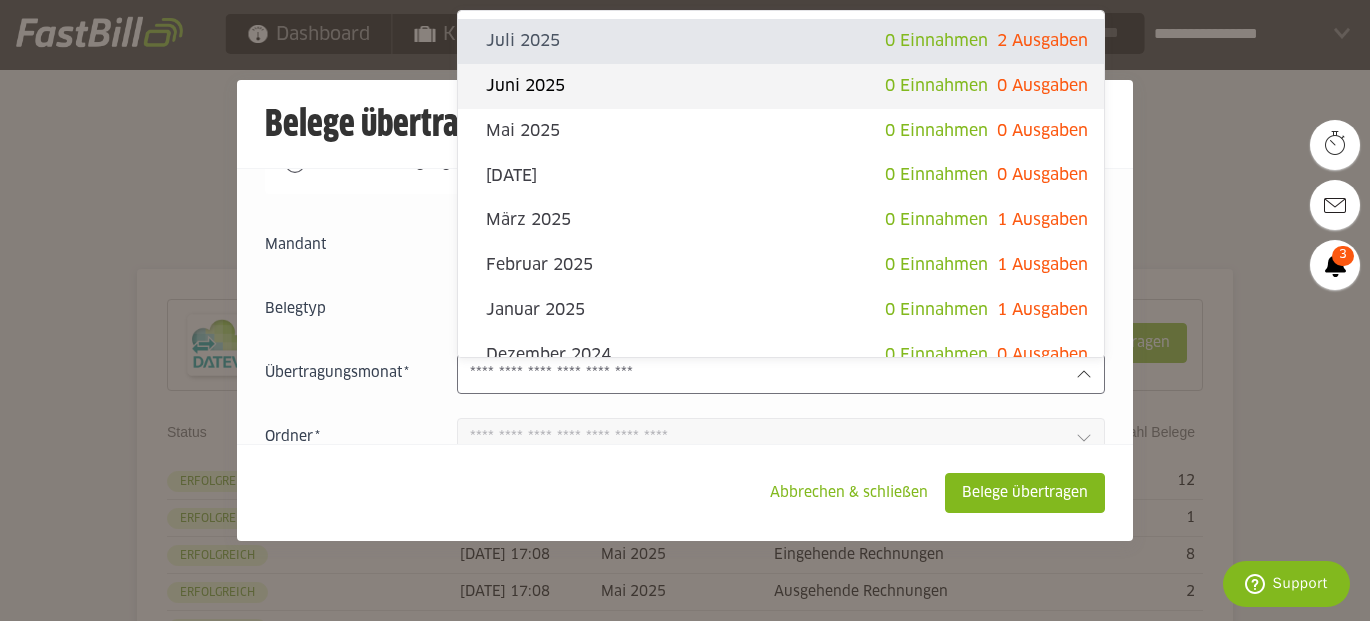 click on "Juni 2025" 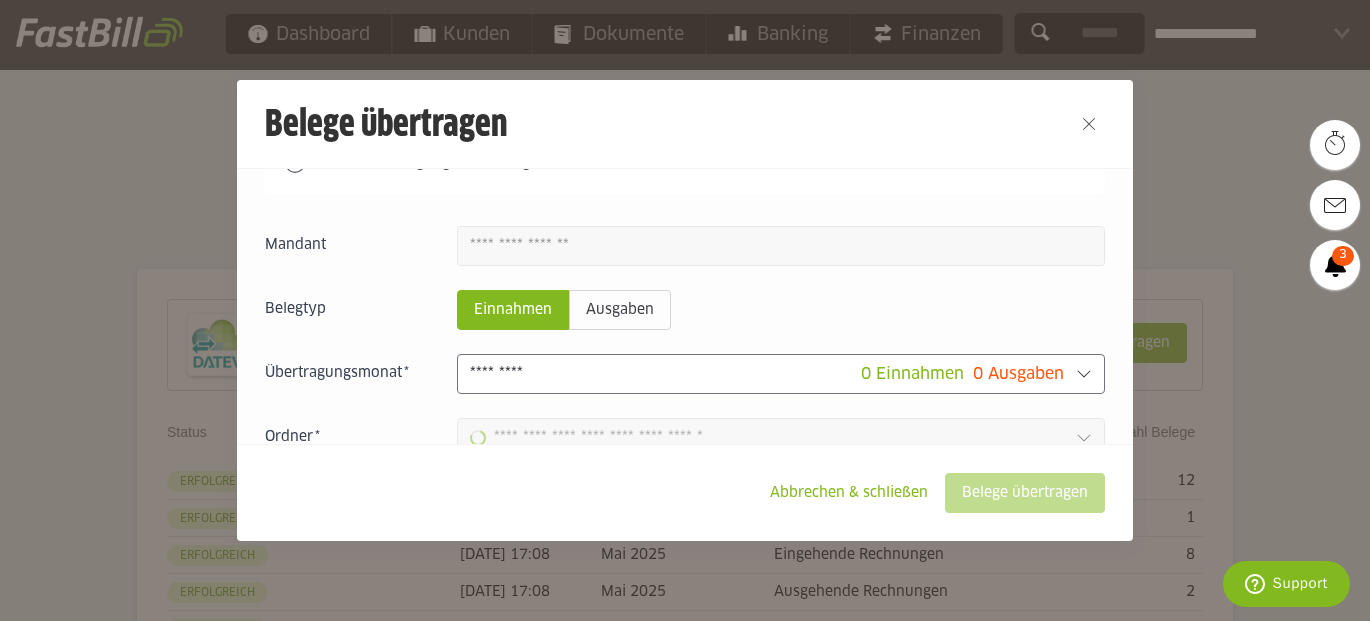 type on "**********" 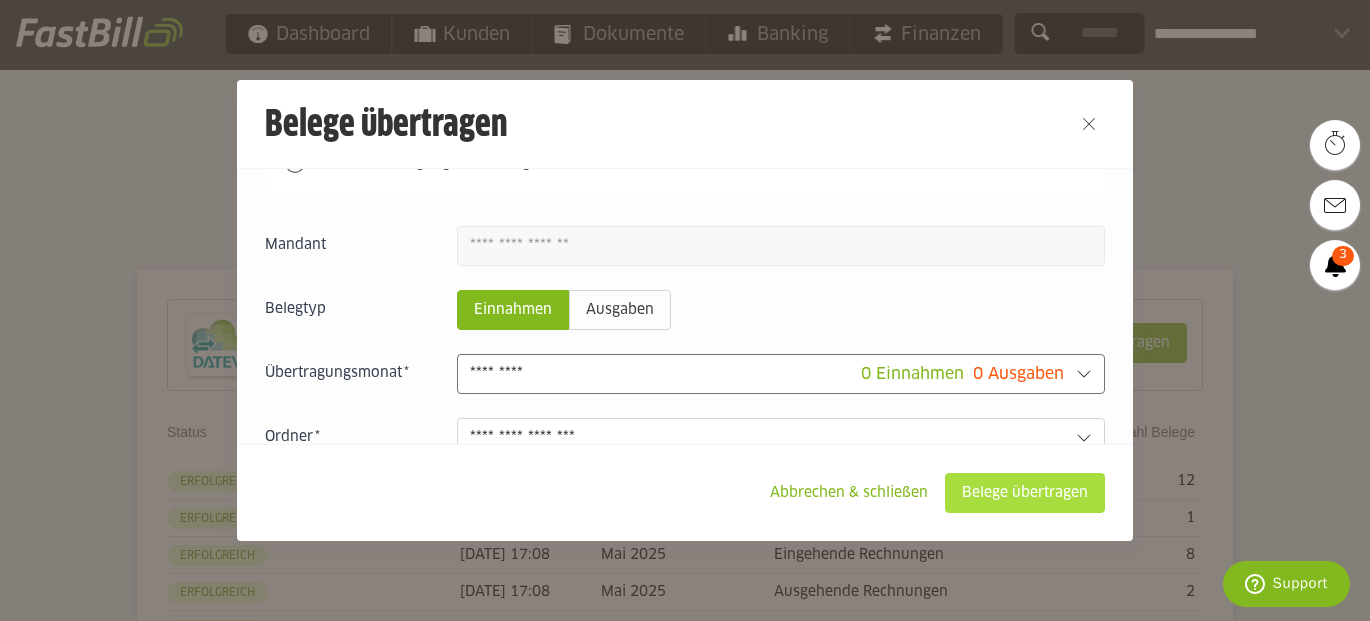 click on "Belege übertragen" at bounding box center [1025, 493] 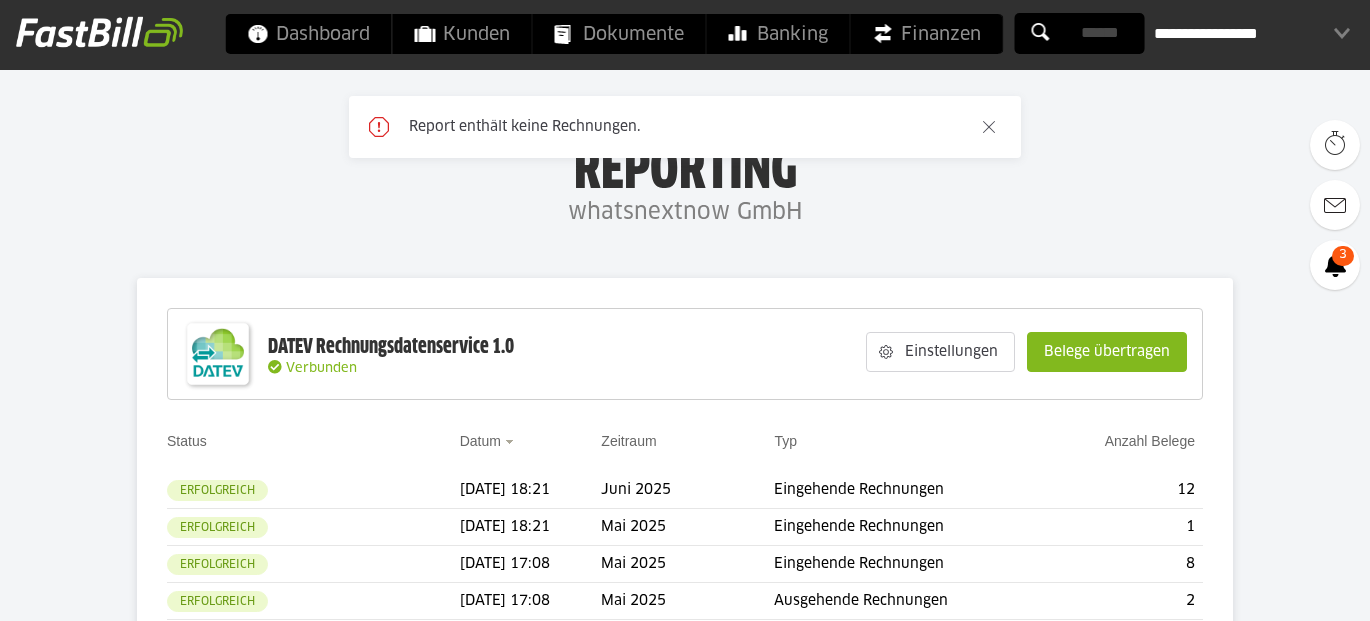 scroll, scrollTop: 0, scrollLeft: 0, axis: both 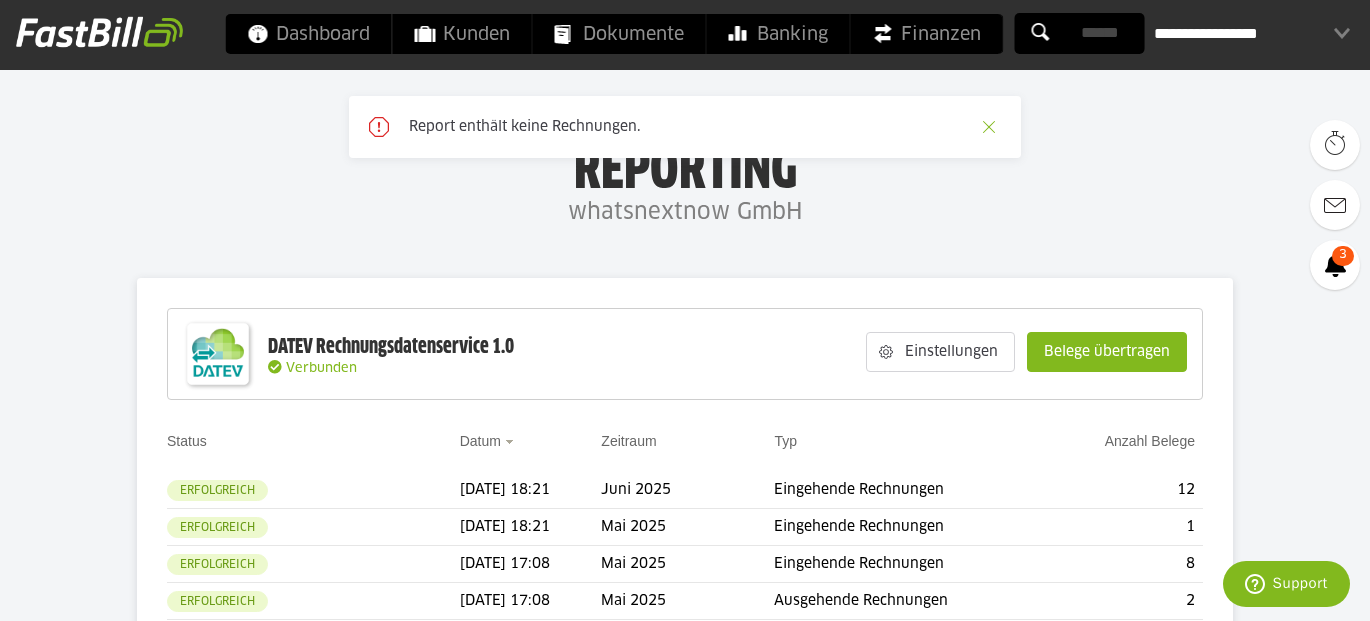 click at bounding box center (989, 127) 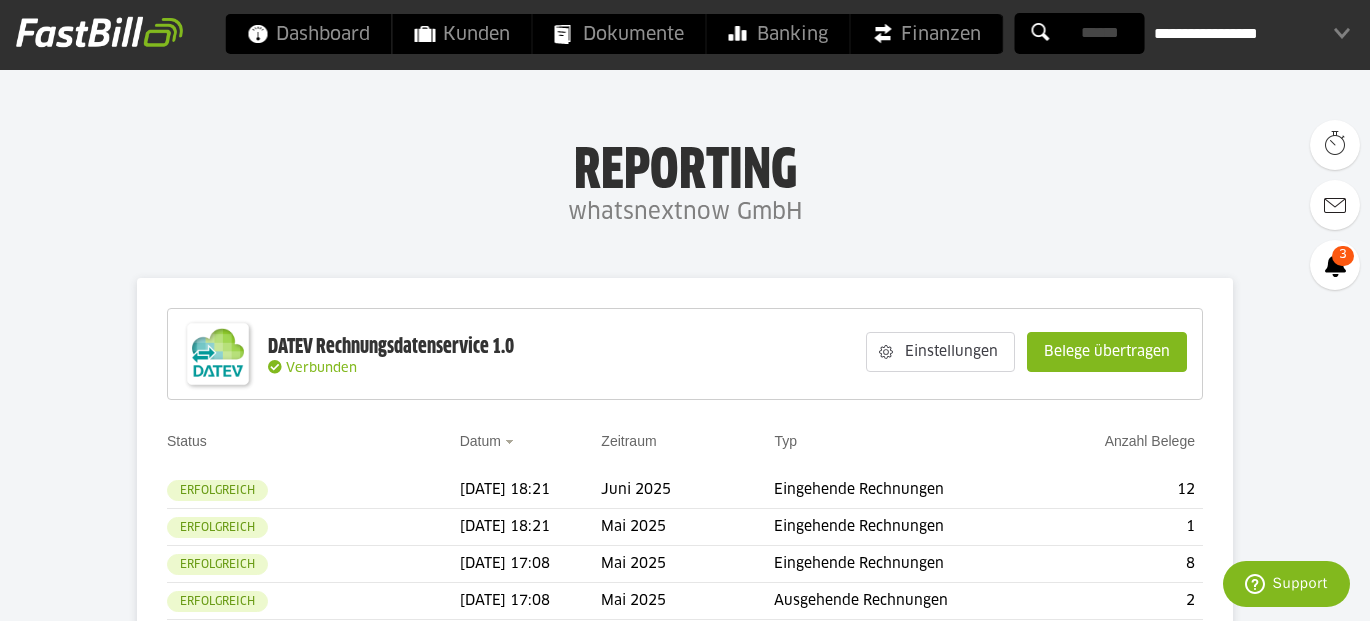 click on "**********" at bounding box center (1252, 34) 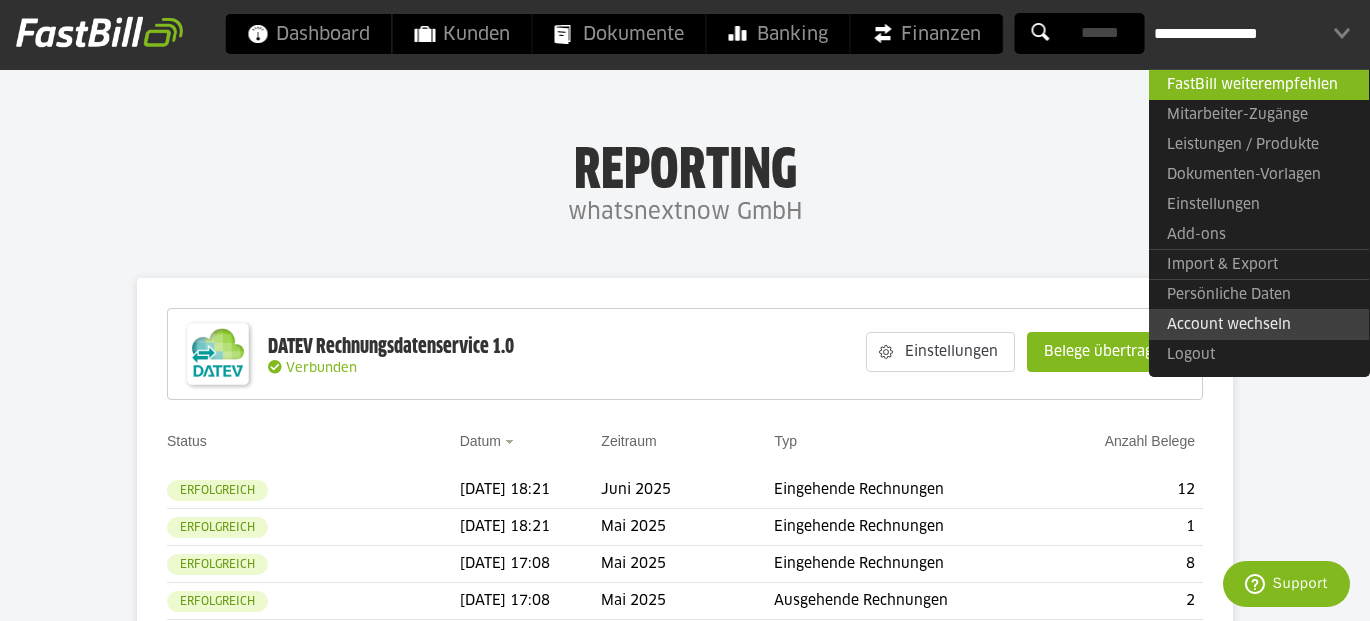click on "Account wechseln" at bounding box center [1259, 324] 